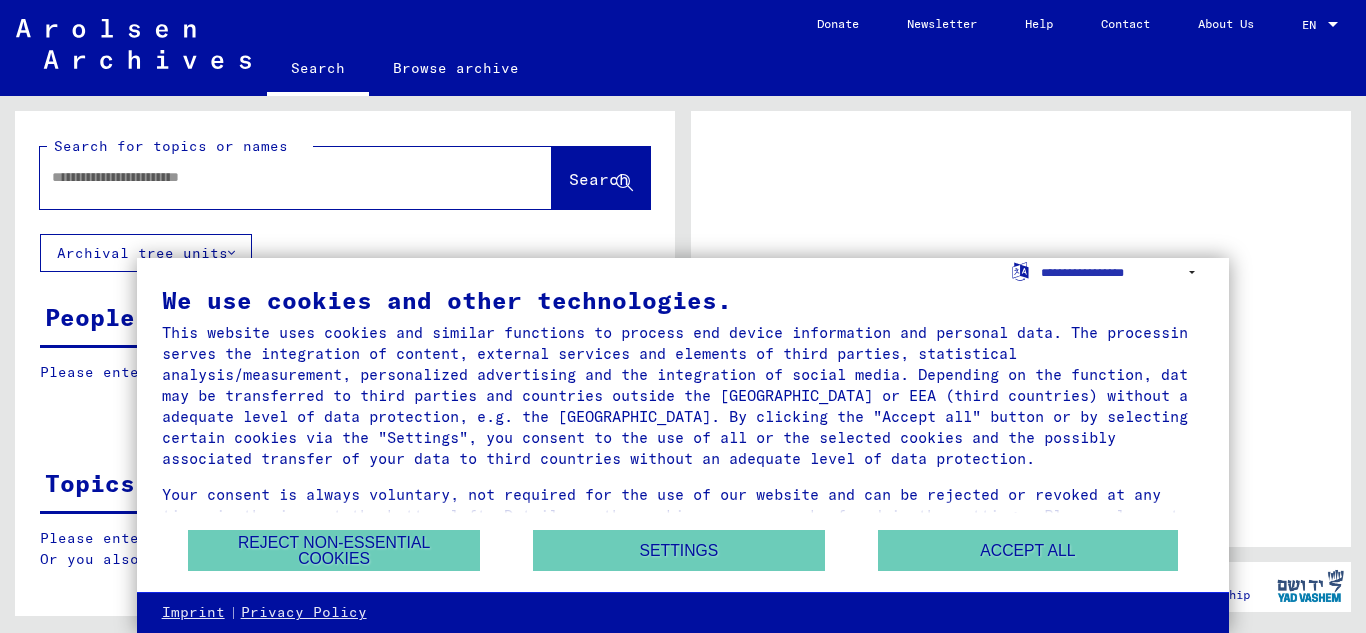 scroll, scrollTop: 0, scrollLeft: 0, axis: both 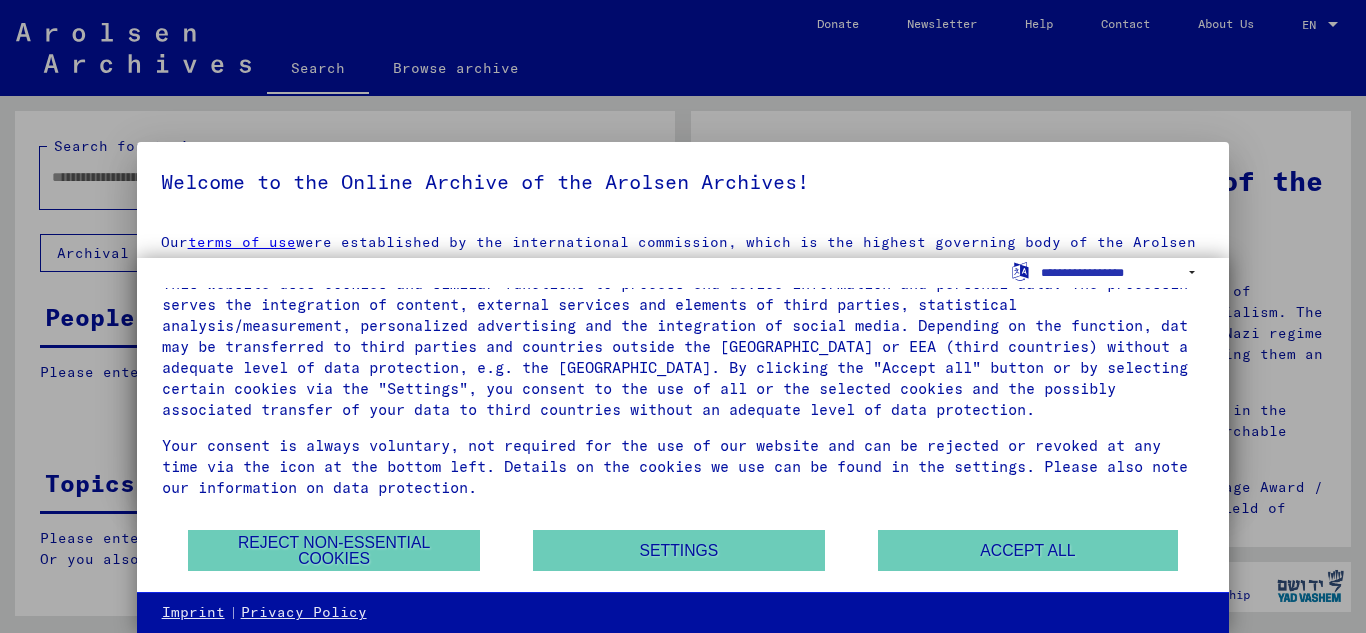 click at bounding box center (683, 316) 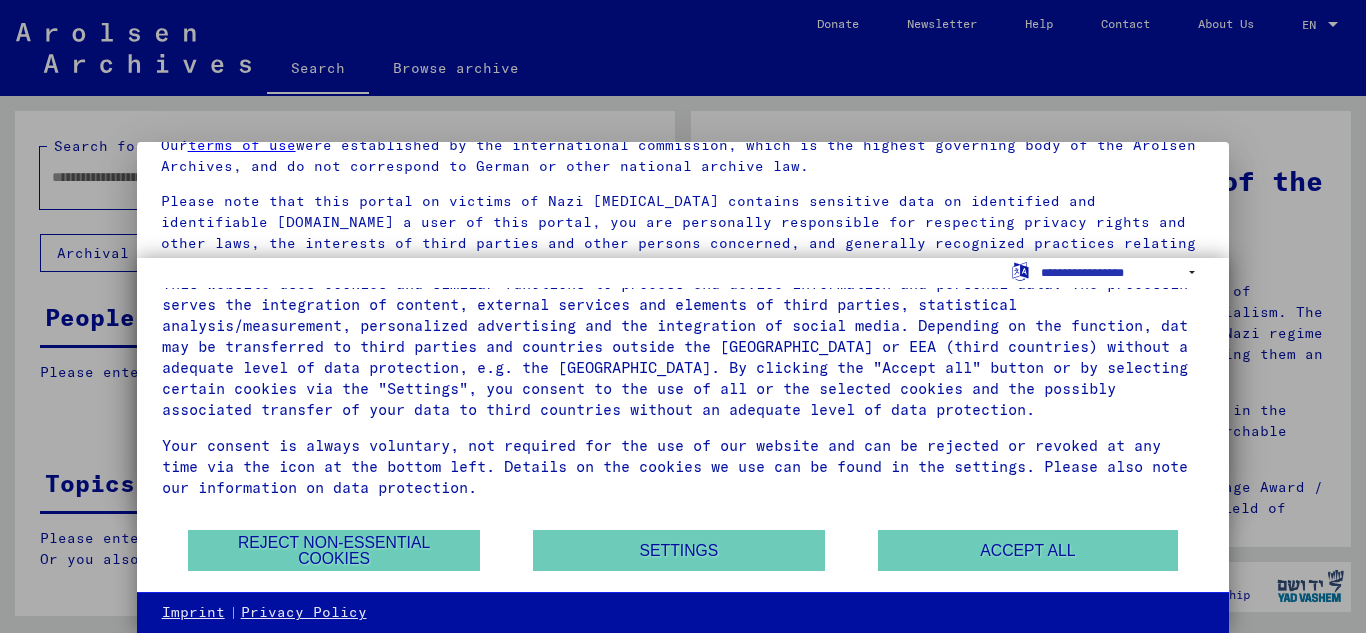 scroll, scrollTop: 163, scrollLeft: 0, axis: vertical 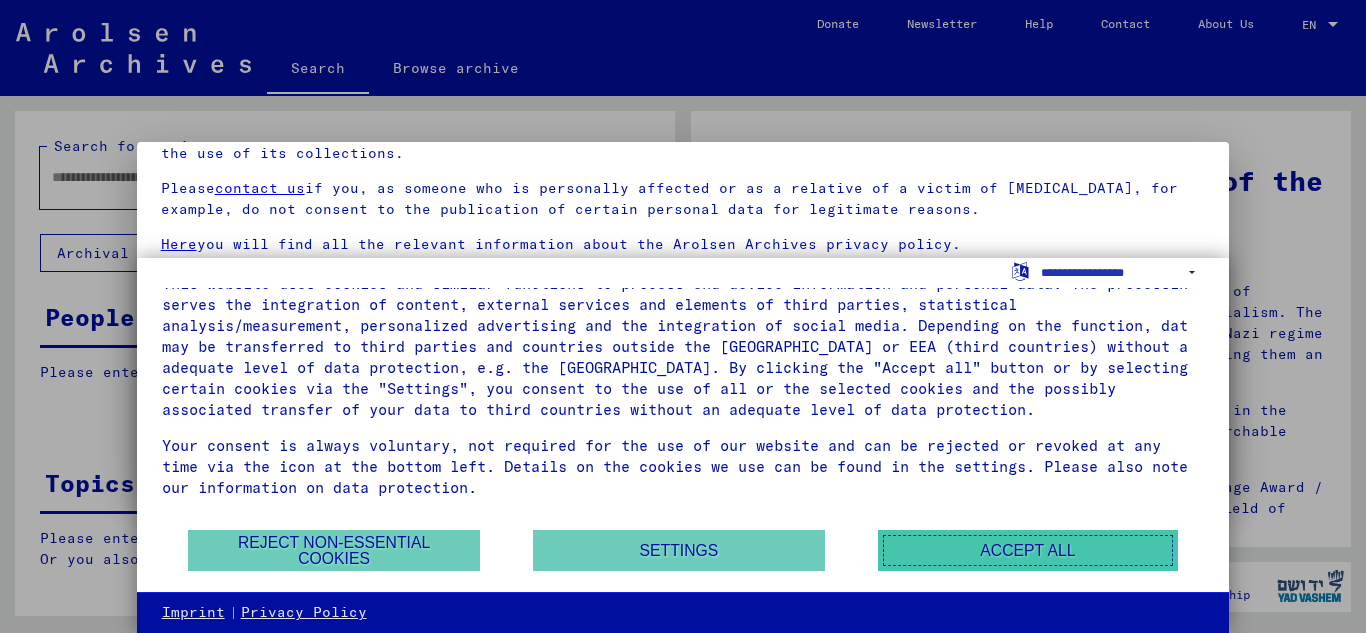 click on "Accept all" at bounding box center (1028, 550) 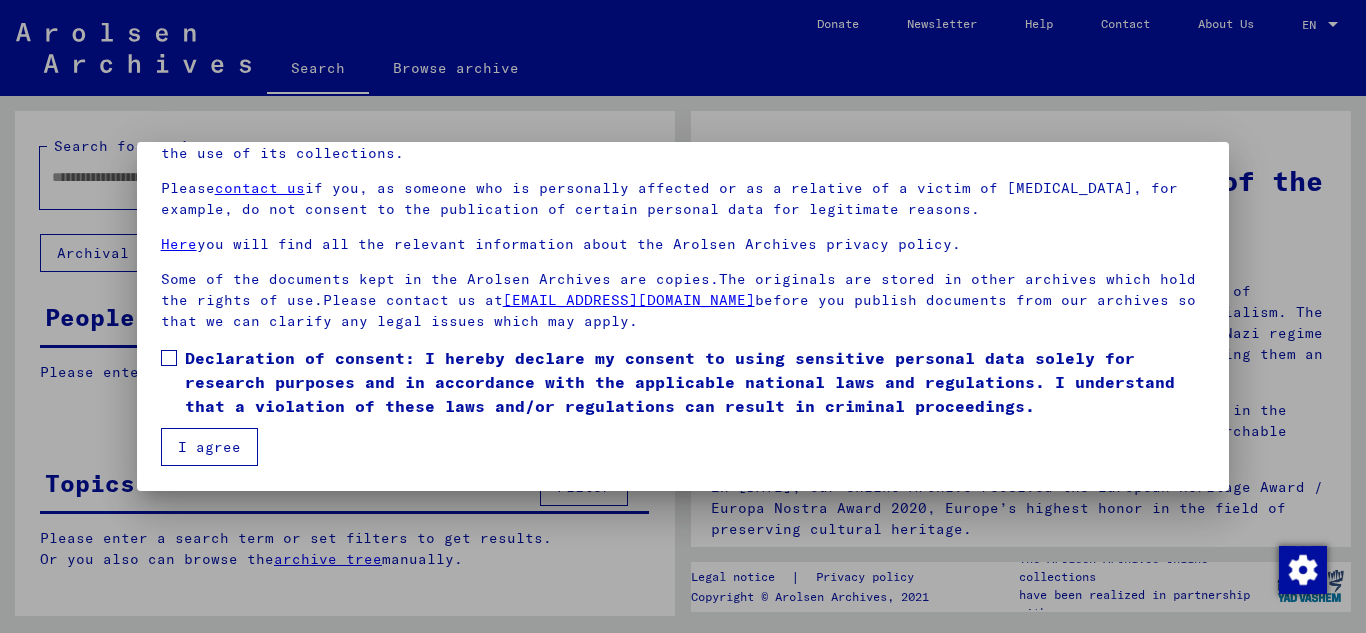 click on "I agree" at bounding box center [209, 447] 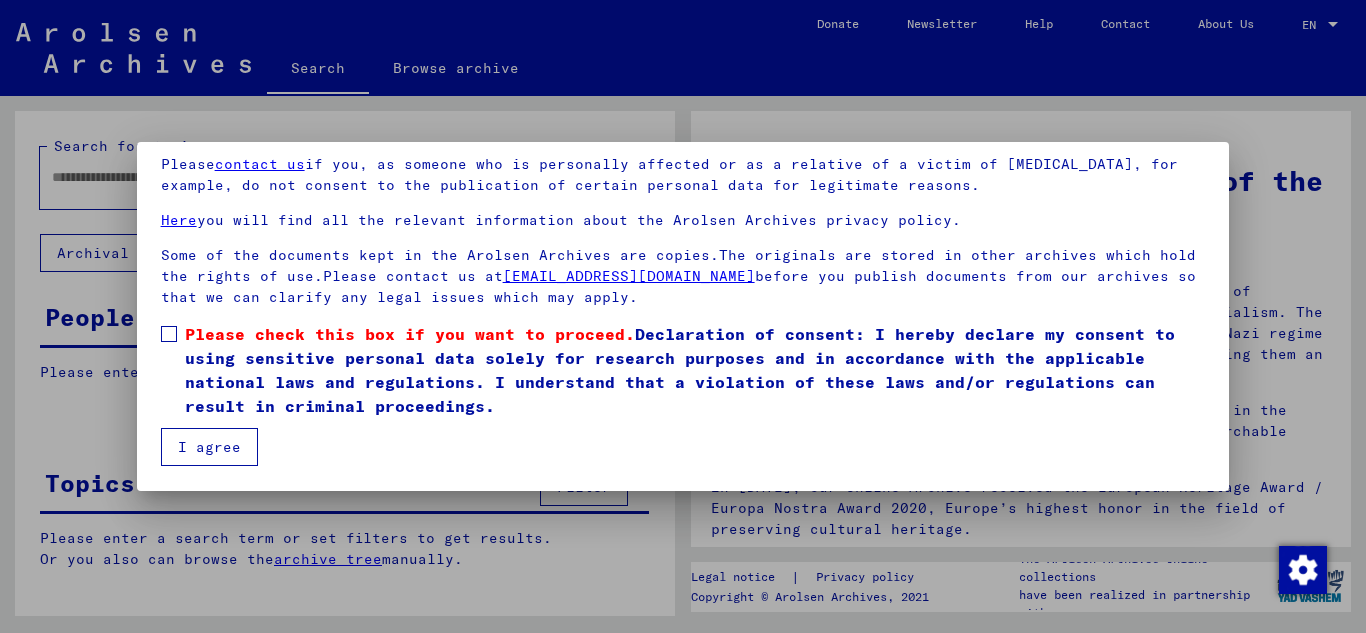 click at bounding box center [169, 334] 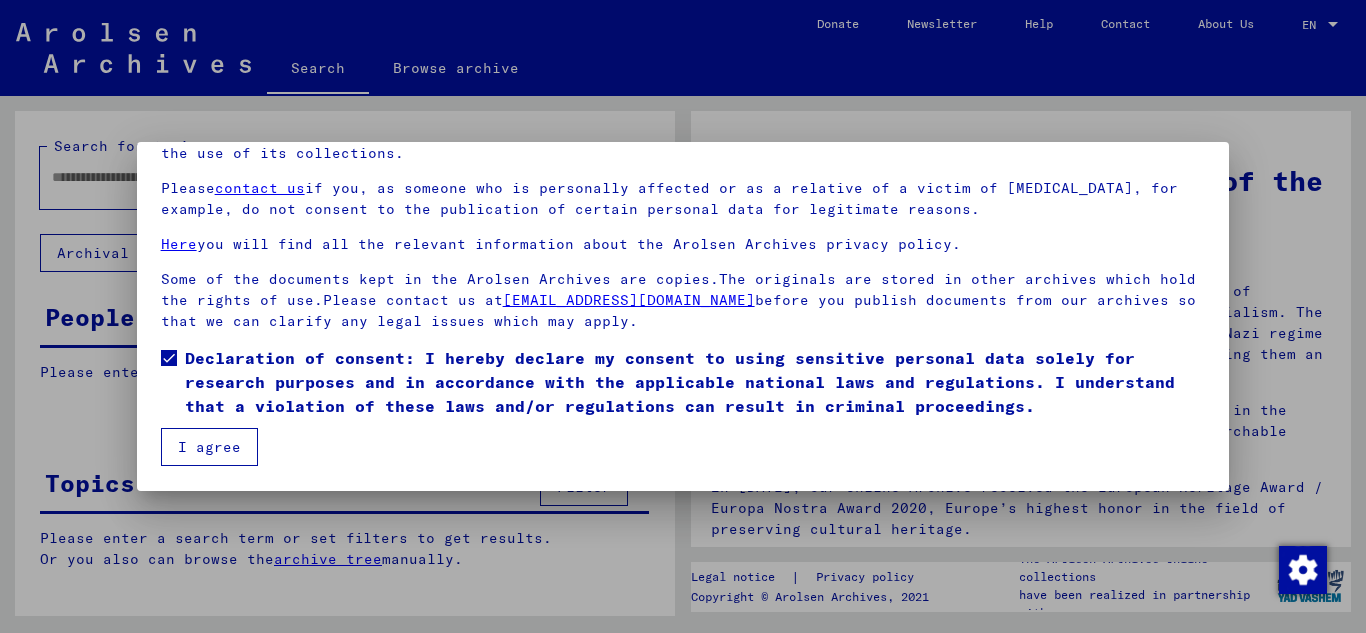click on "I agree" at bounding box center [209, 447] 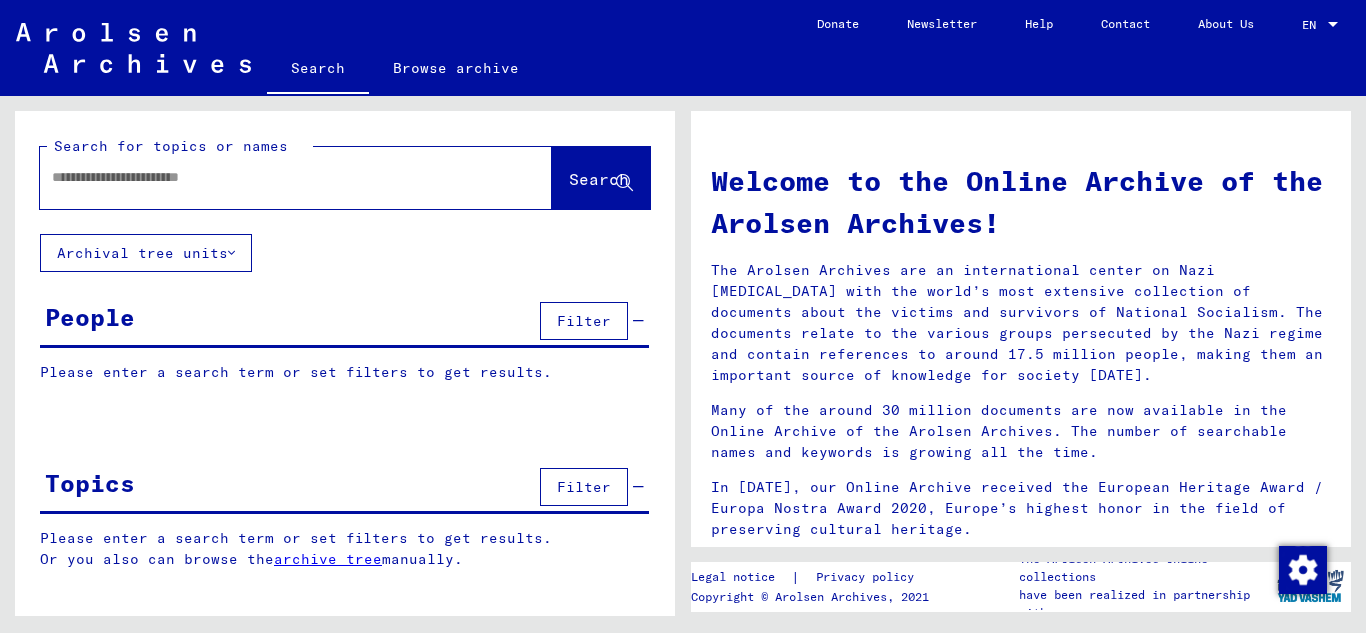 click 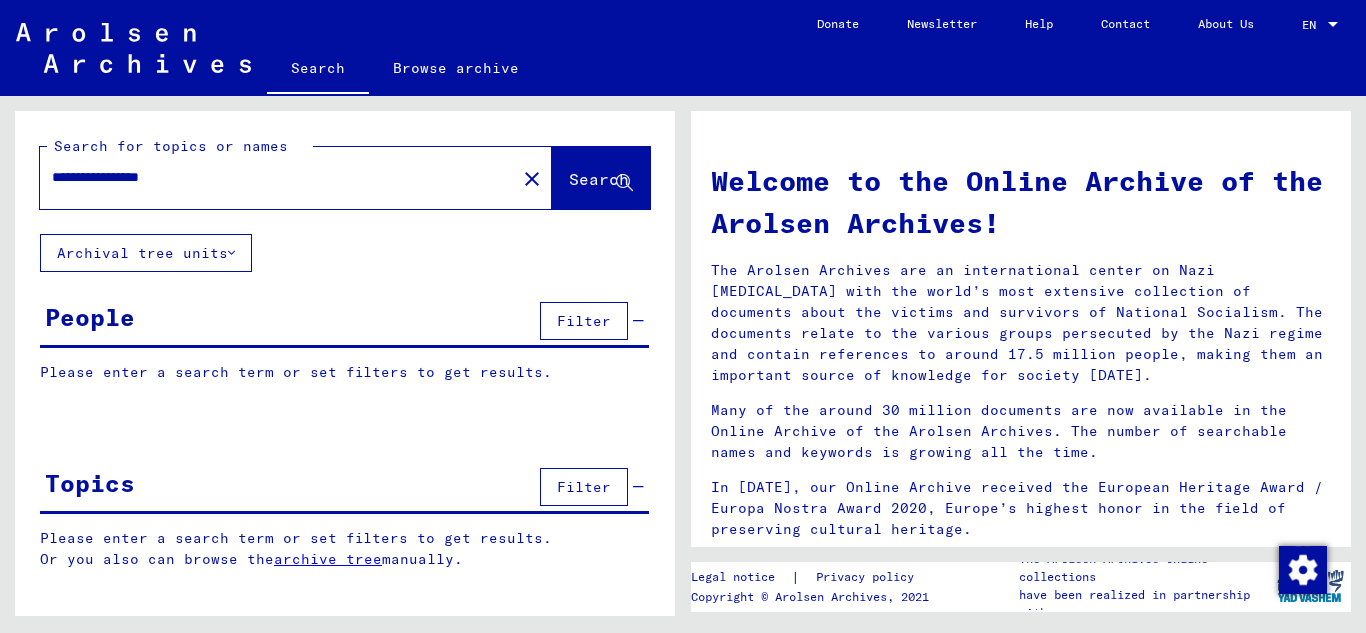 type on "**********" 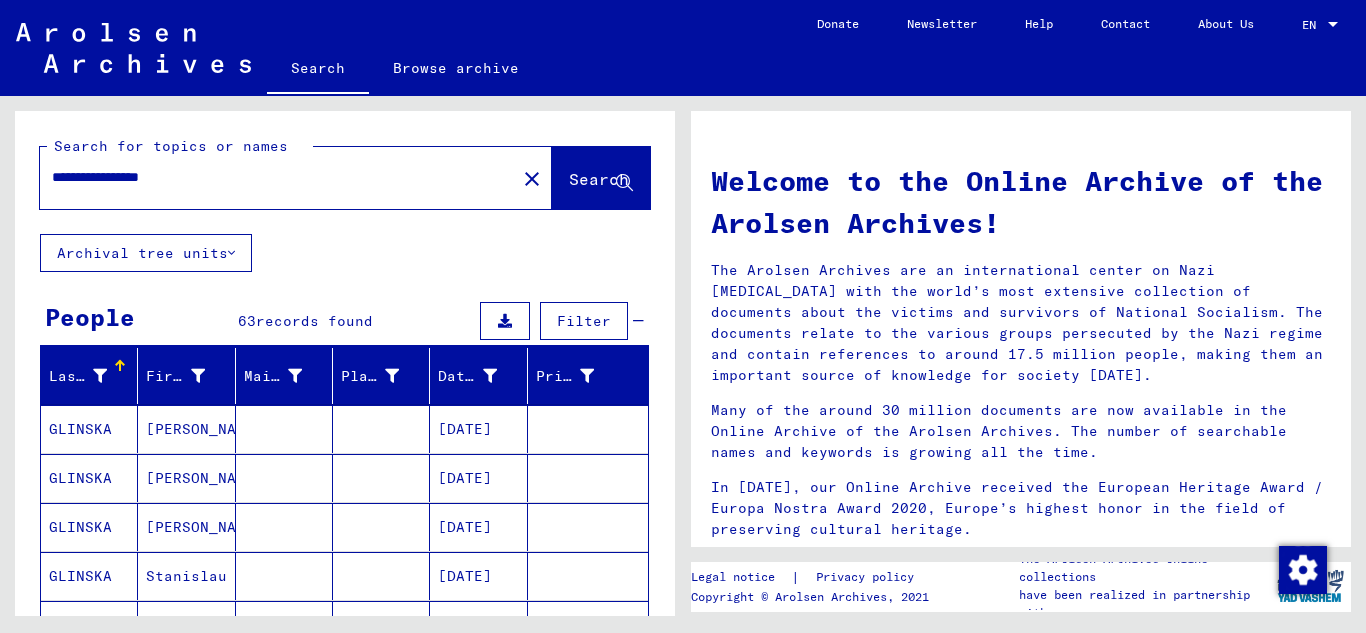 scroll, scrollTop: 100, scrollLeft: 0, axis: vertical 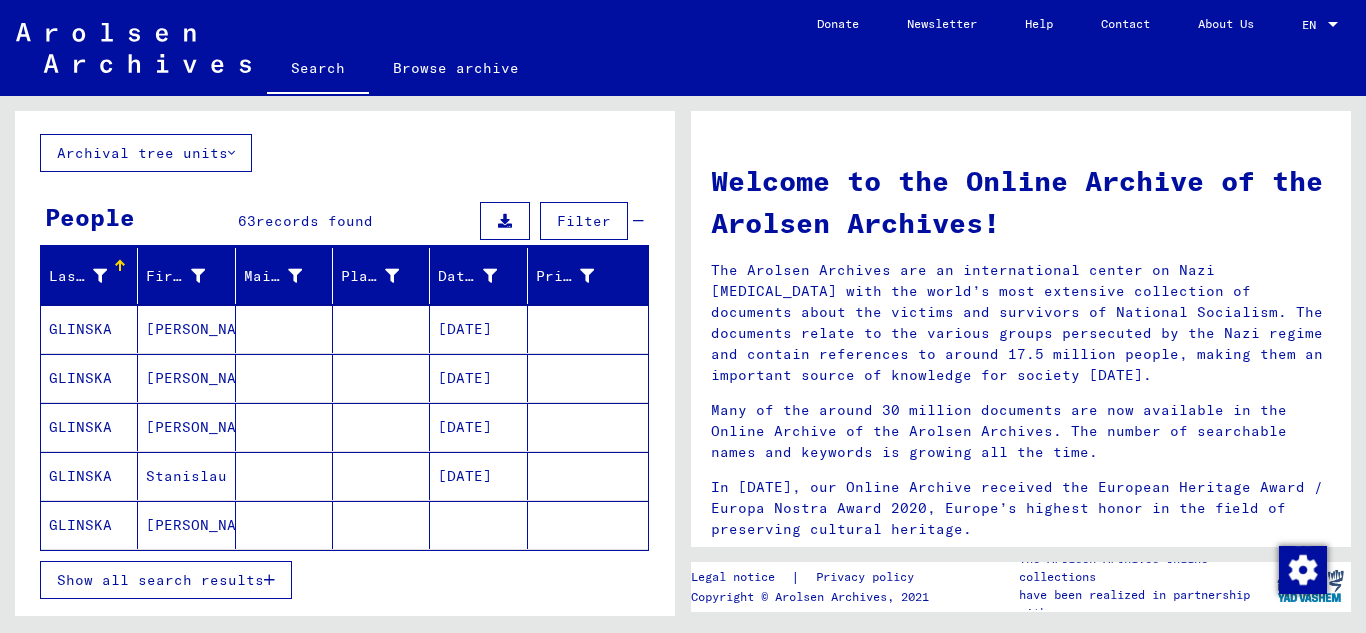click at bounding box center (638, 221) 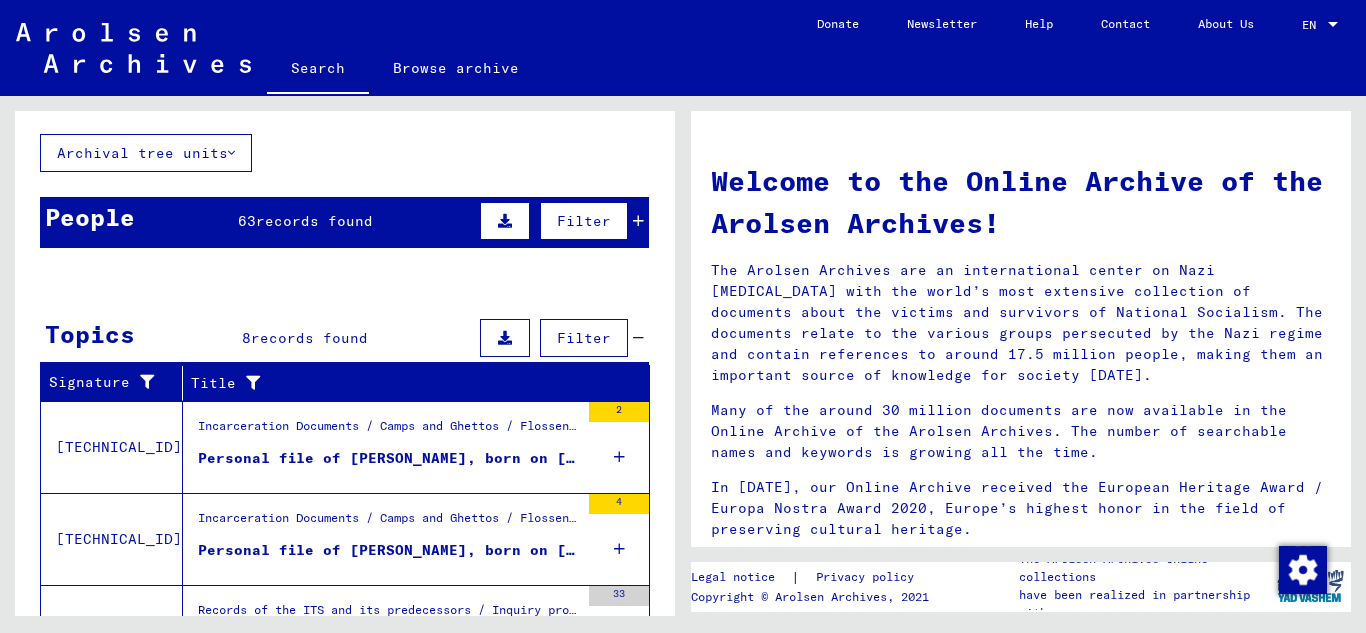 click at bounding box center [638, 221] 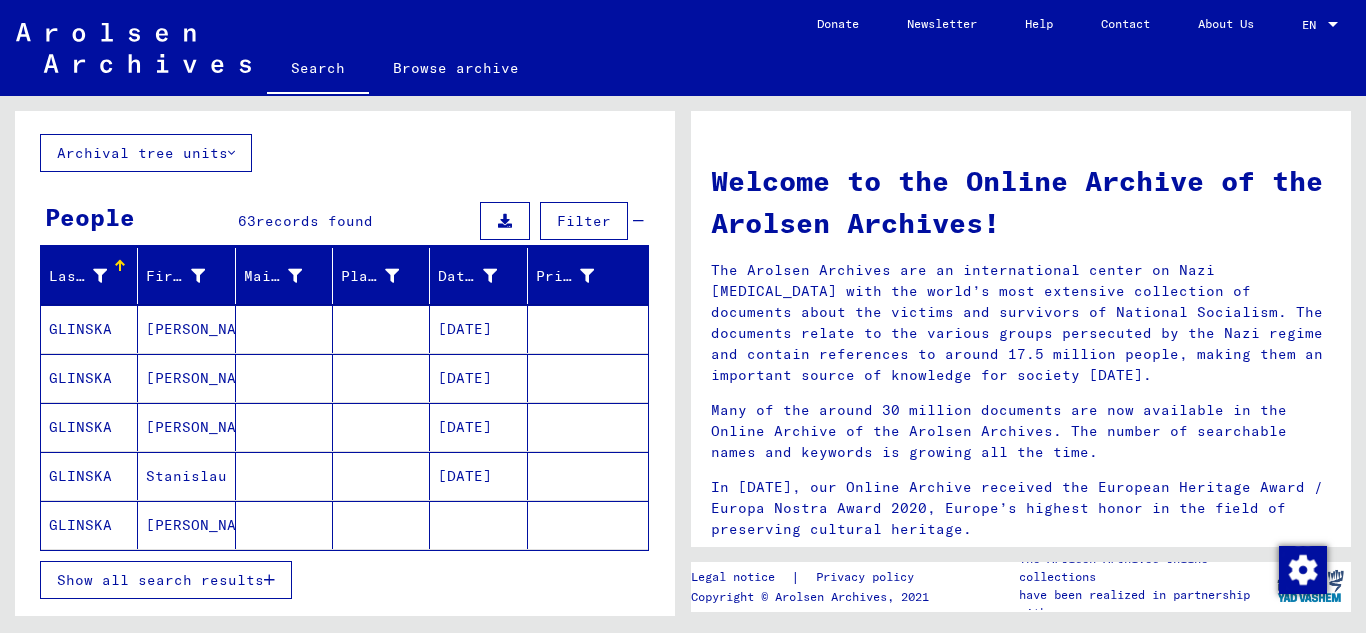 click on "[DATE]" at bounding box center (478, 378) 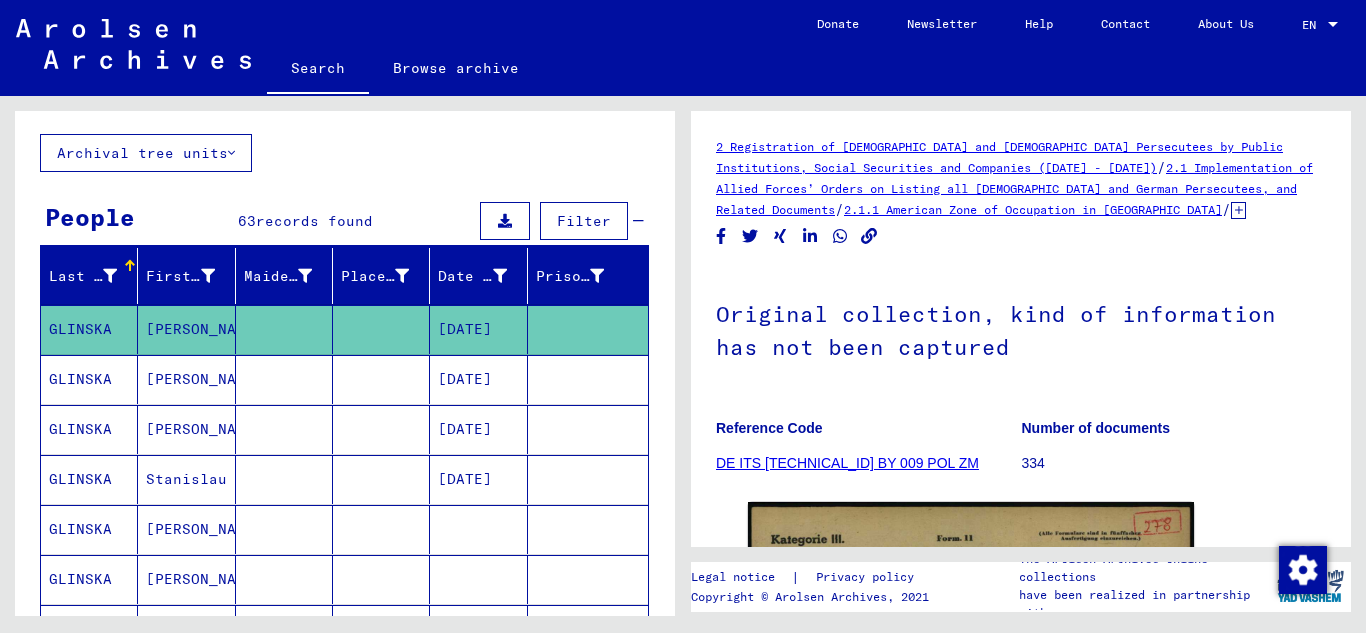 scroll, scrollTop: 100, scrollLeft: 0, axis: vertical 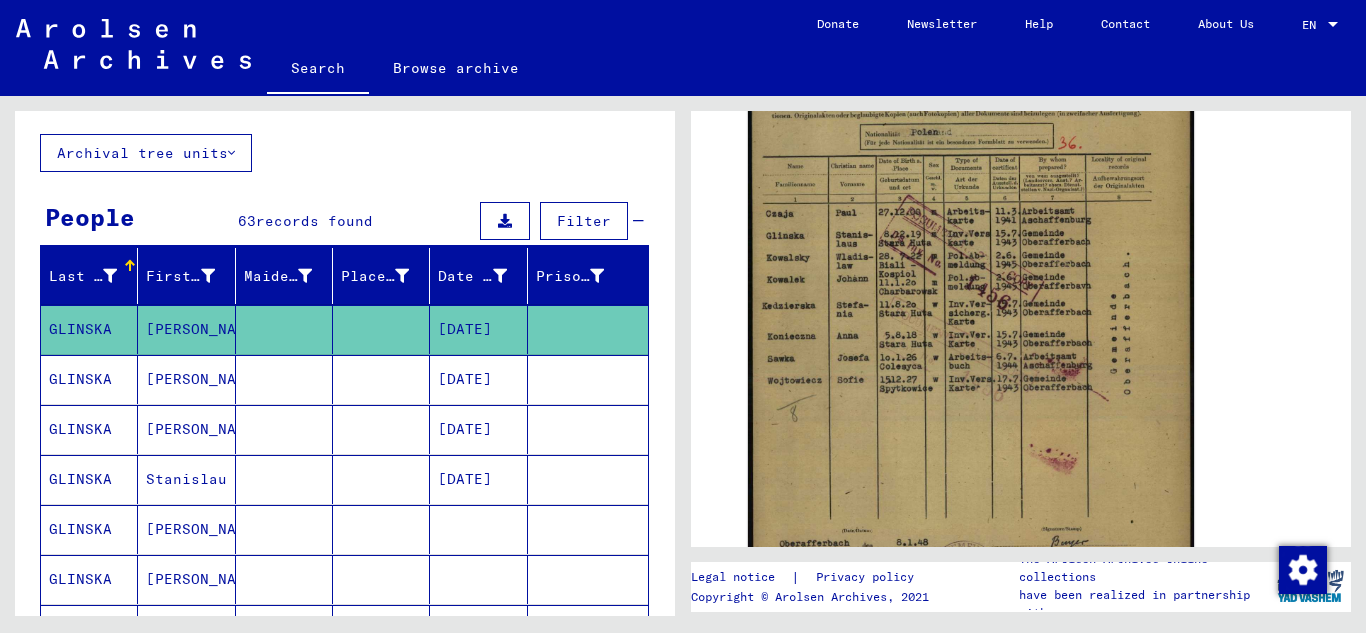 click 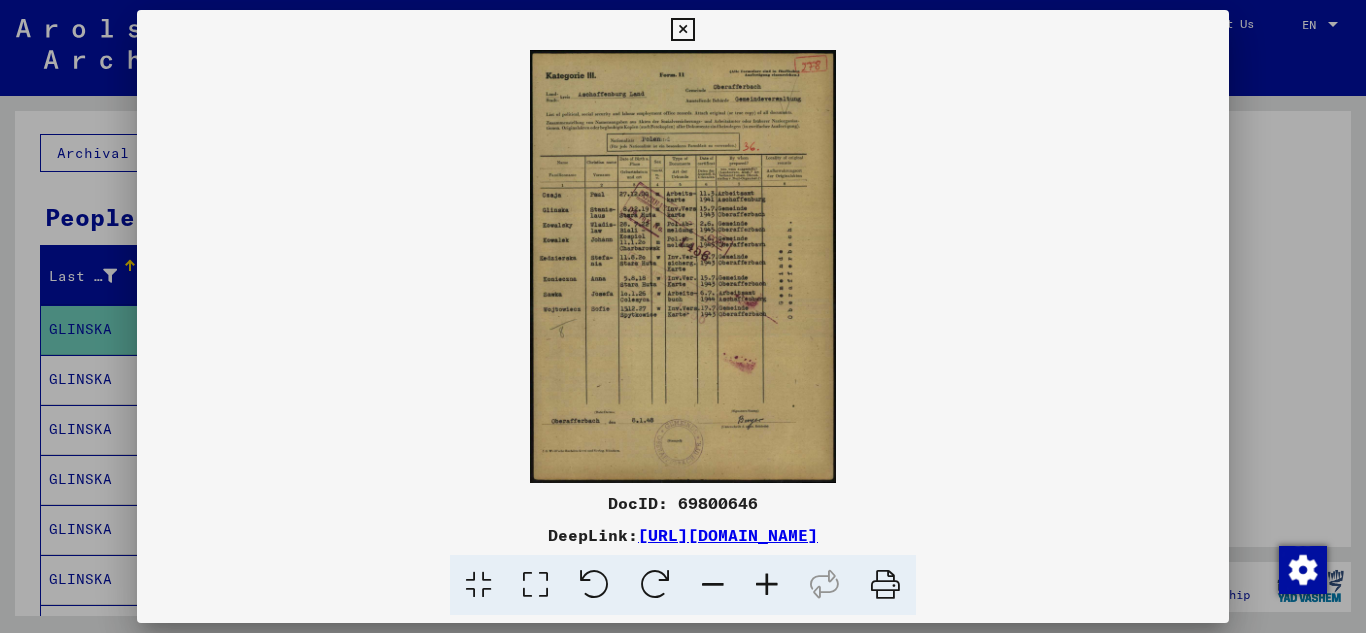click at bounding box center (683, 266) 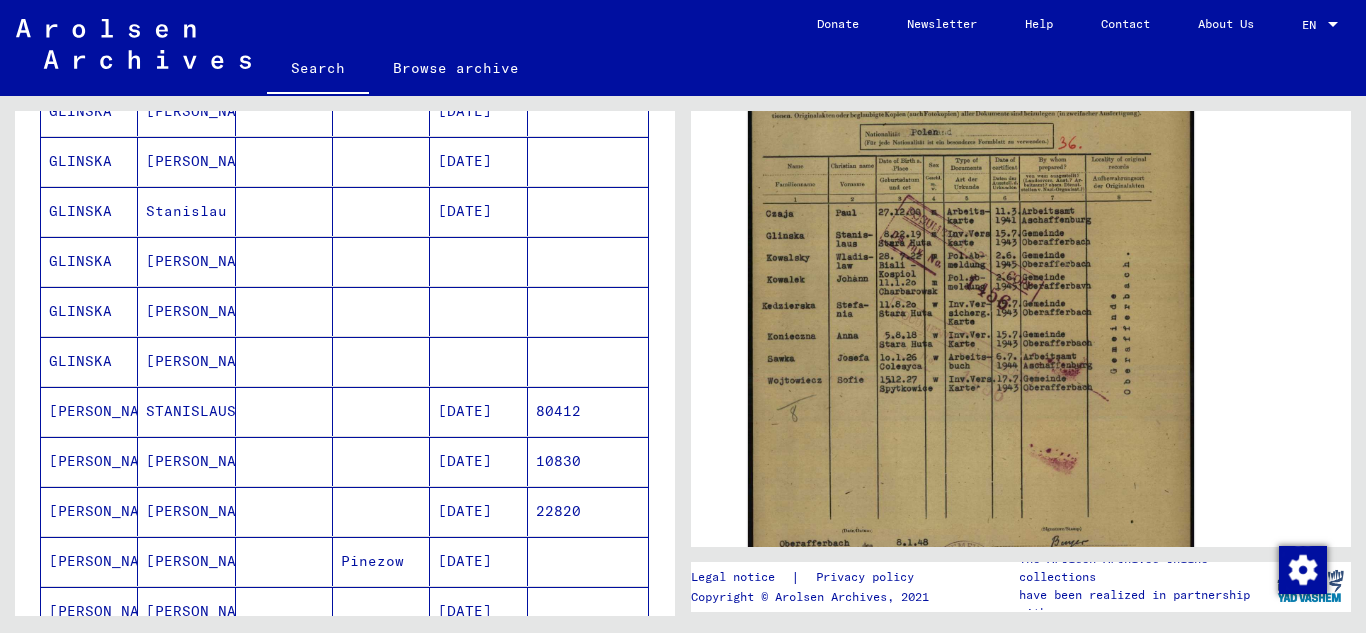 scroll, scrollTop: 400, scrollLeft: 0, axis: vertical 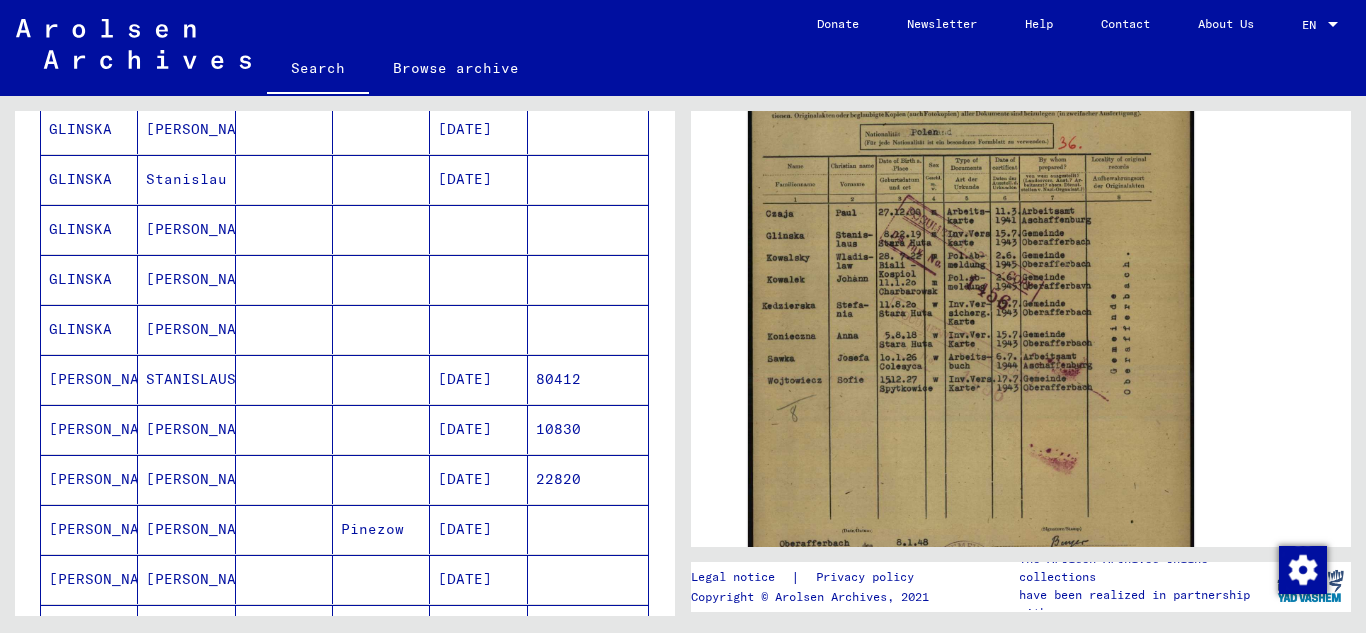 click on "STANISLAUS" at bounding box center [186, 429] 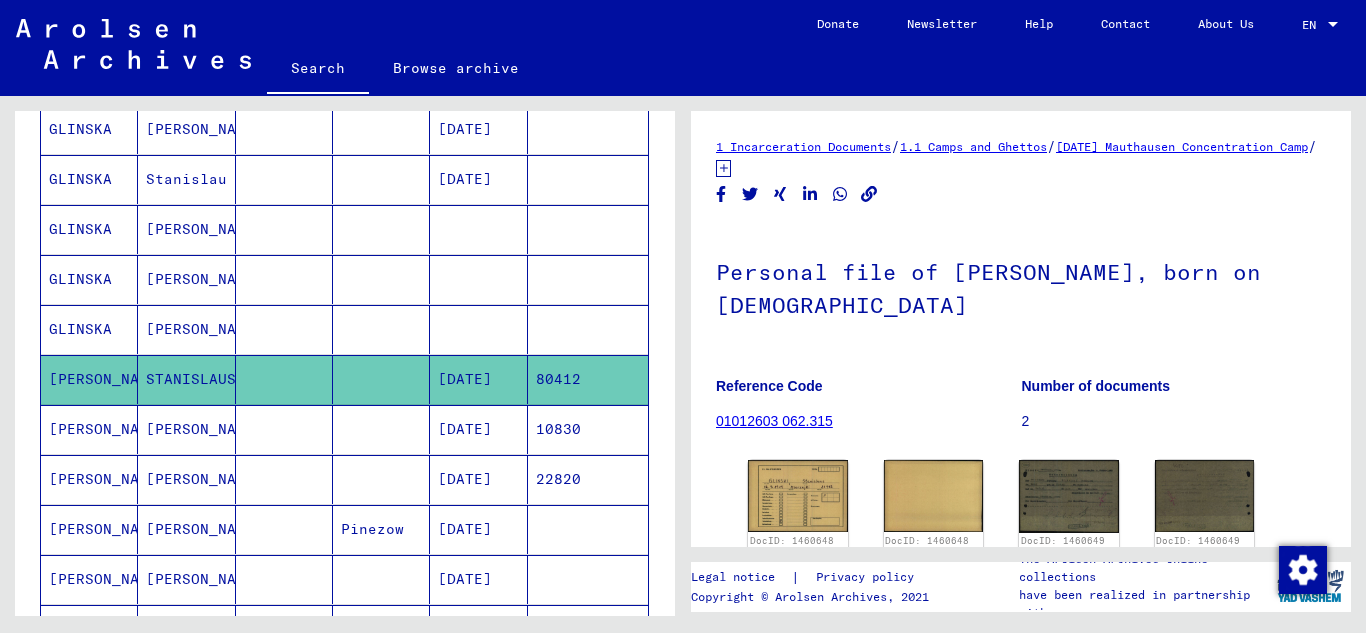 scroll, scrollTop: 0, scrollLeft: 0, axis: both 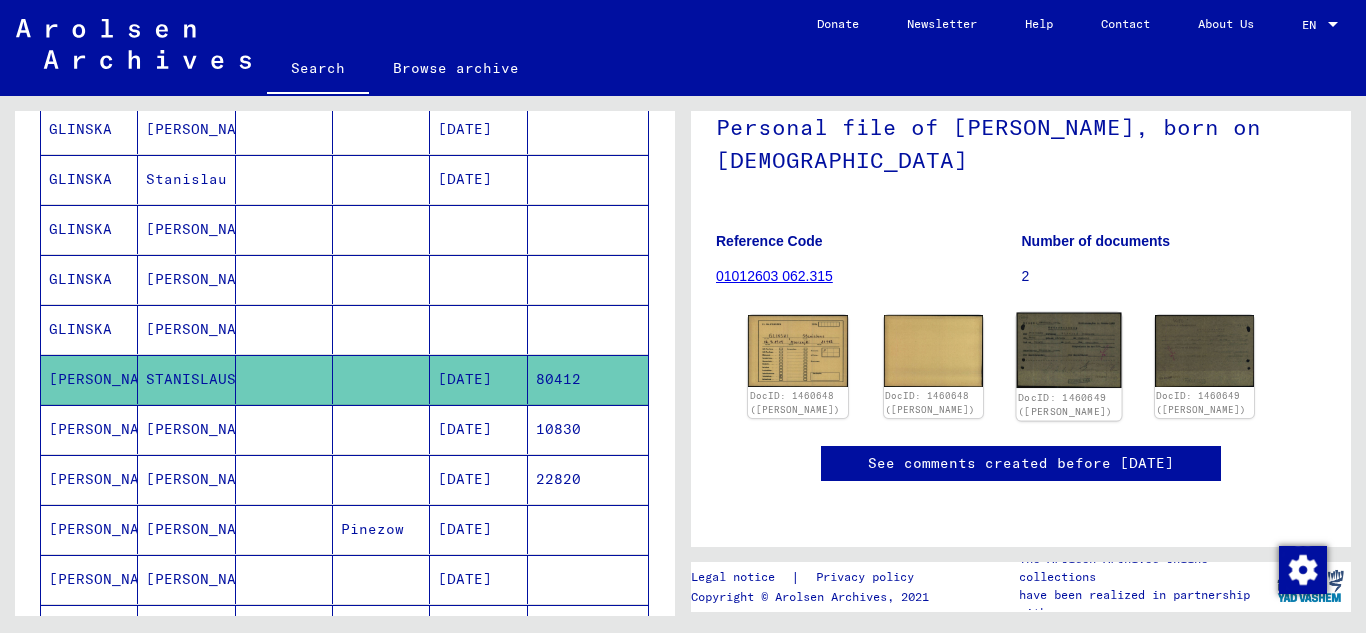 click 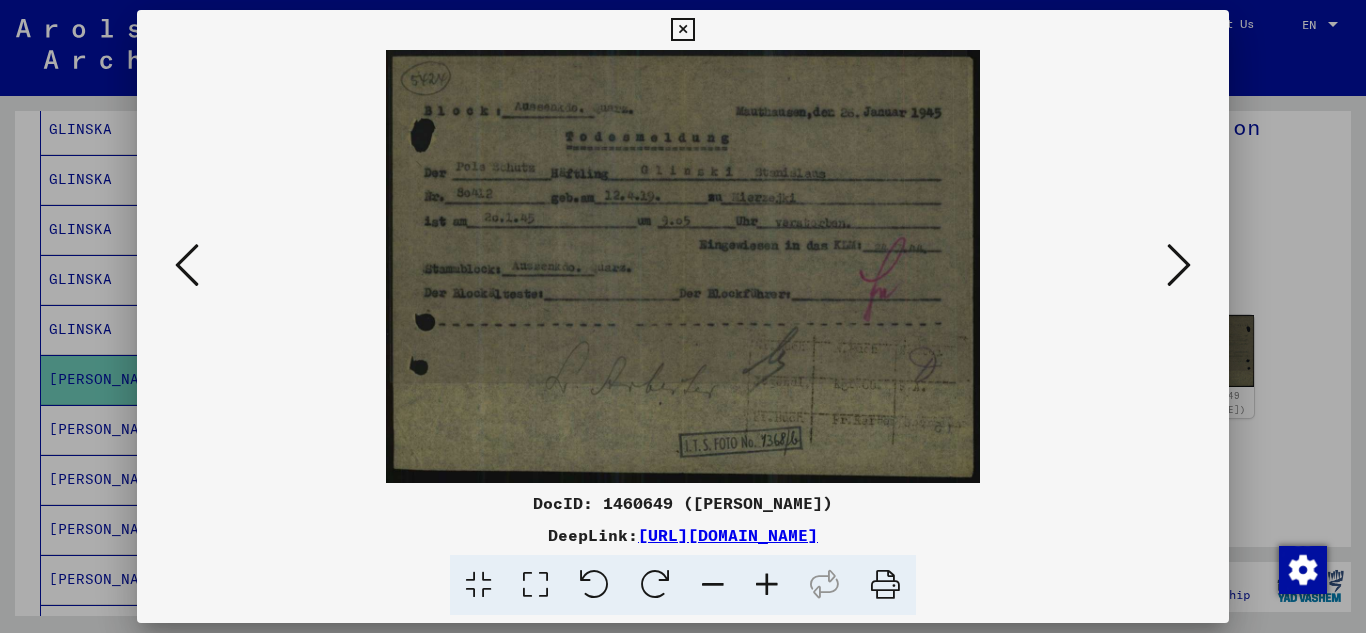click at bounding box center [683, 266] 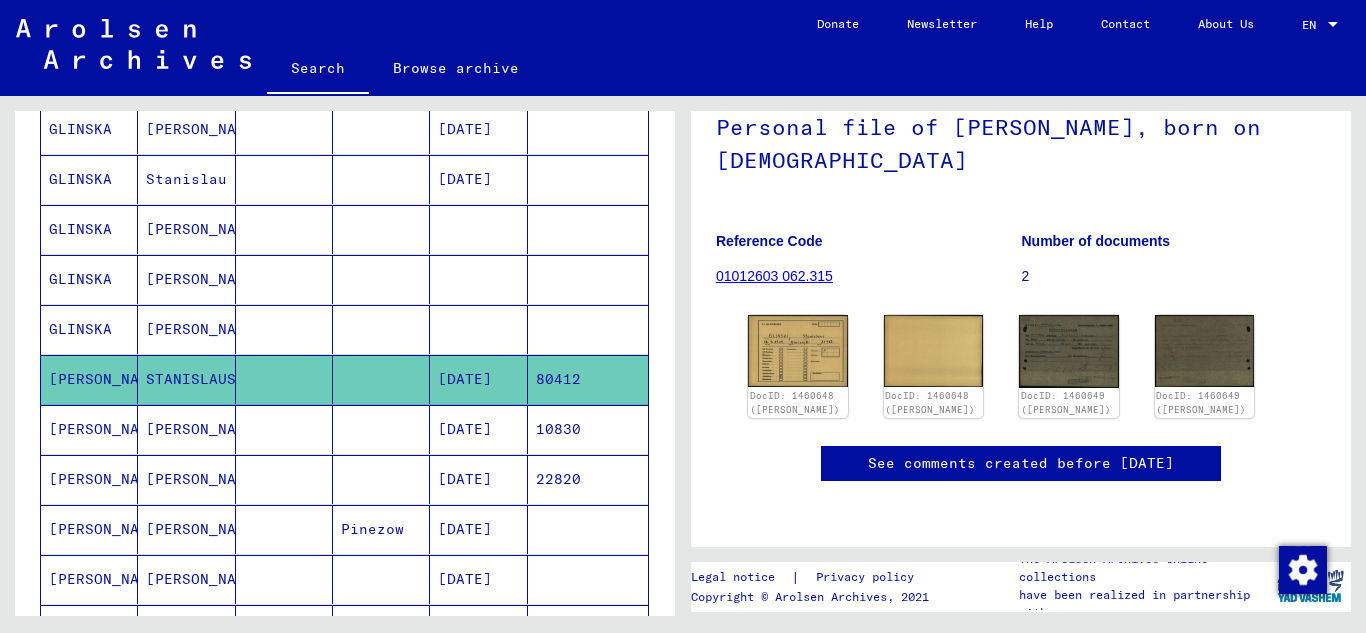 scroll, scrollTop: 500, scrollLeft: 0, axis: vertical 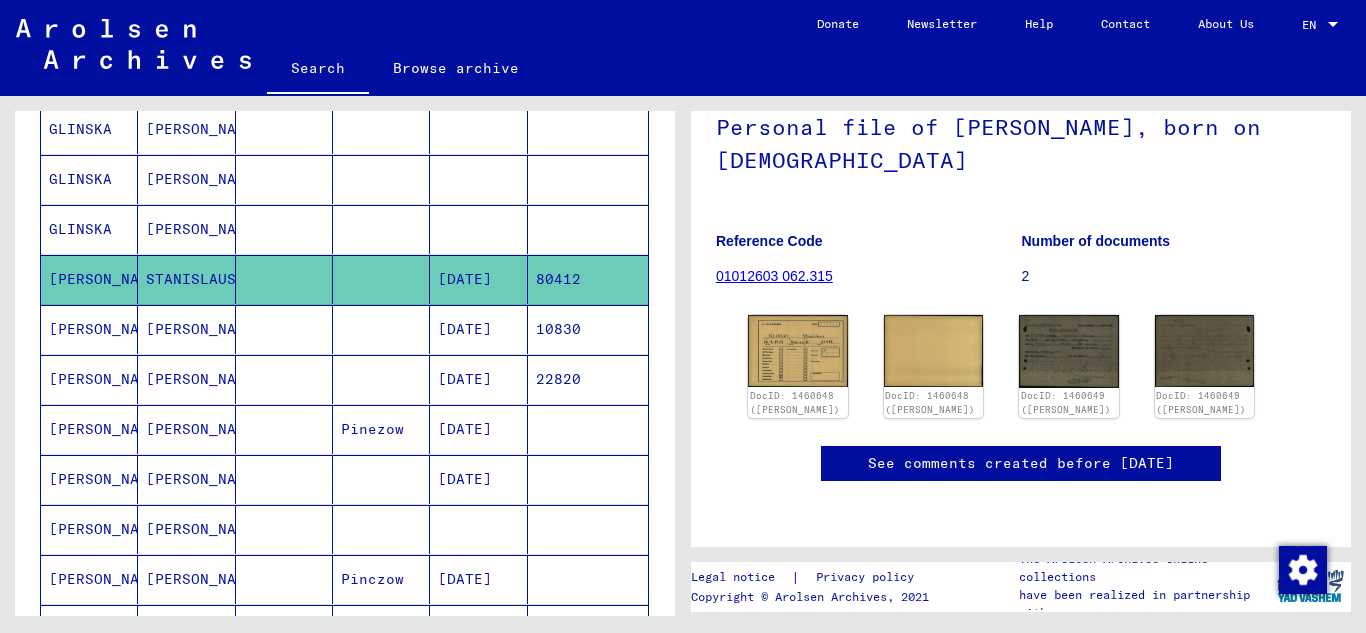 click on "[PERSON_NAME]" at bounding box center [186, 429] 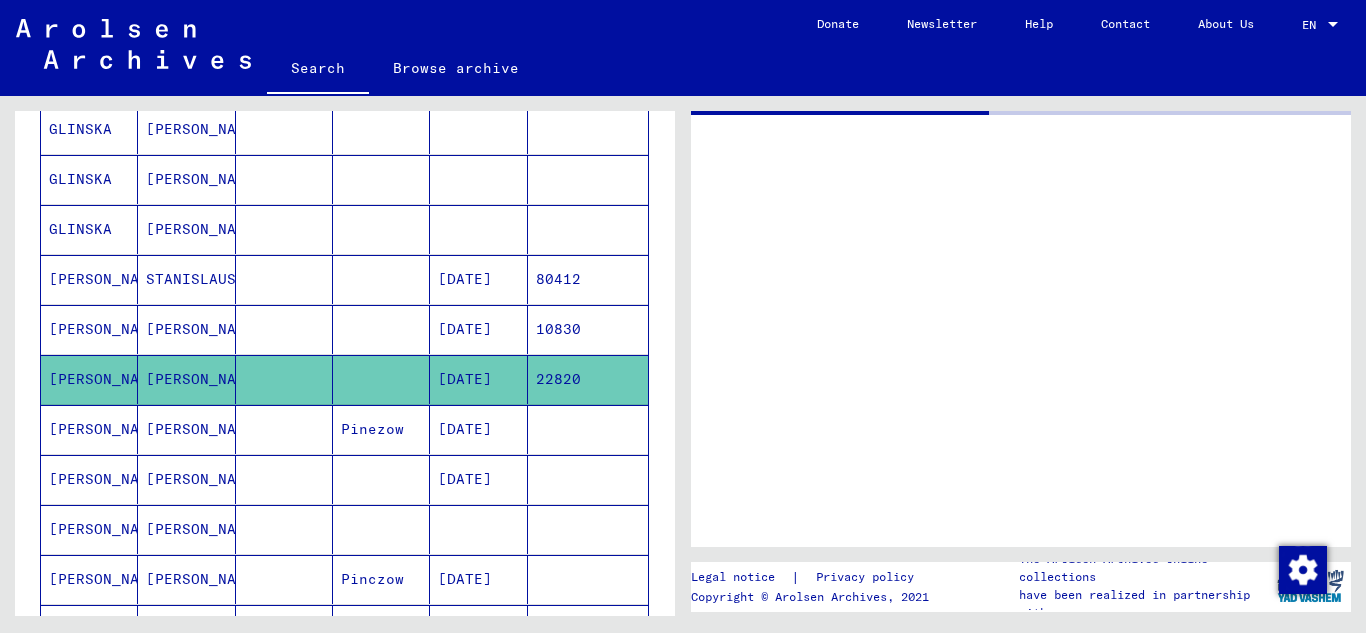 scroll, scrollTop: 0, scrollLeft: 0, axis: both 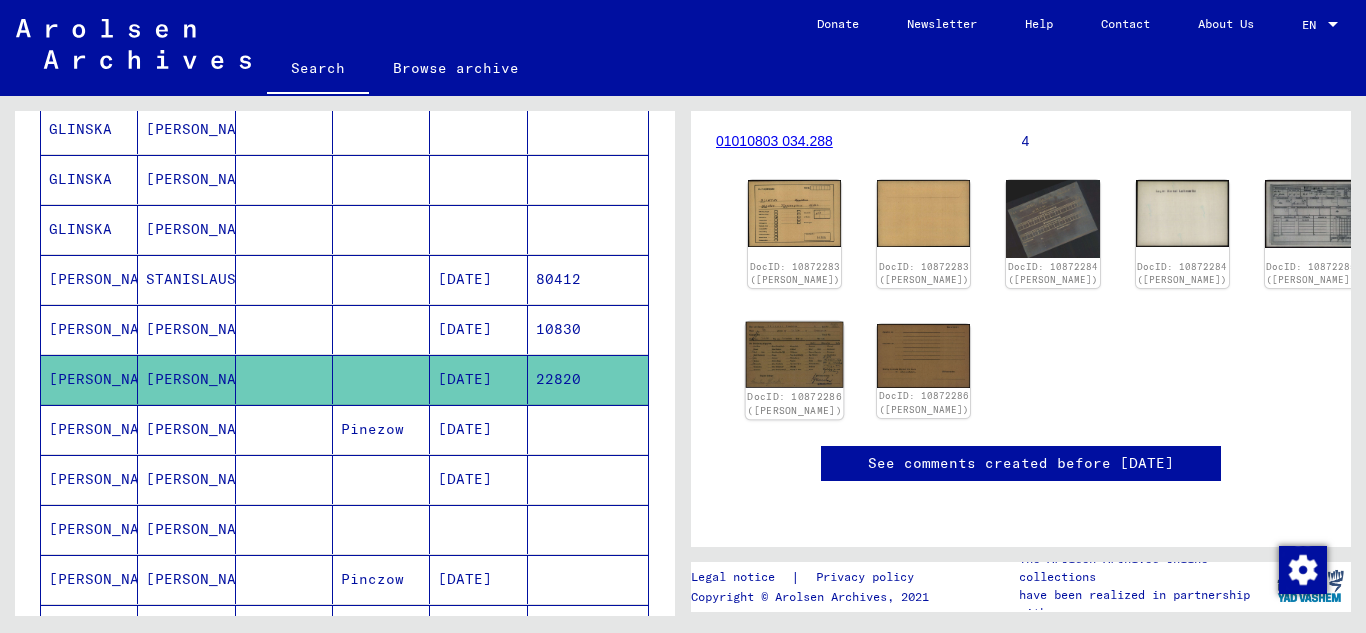 click 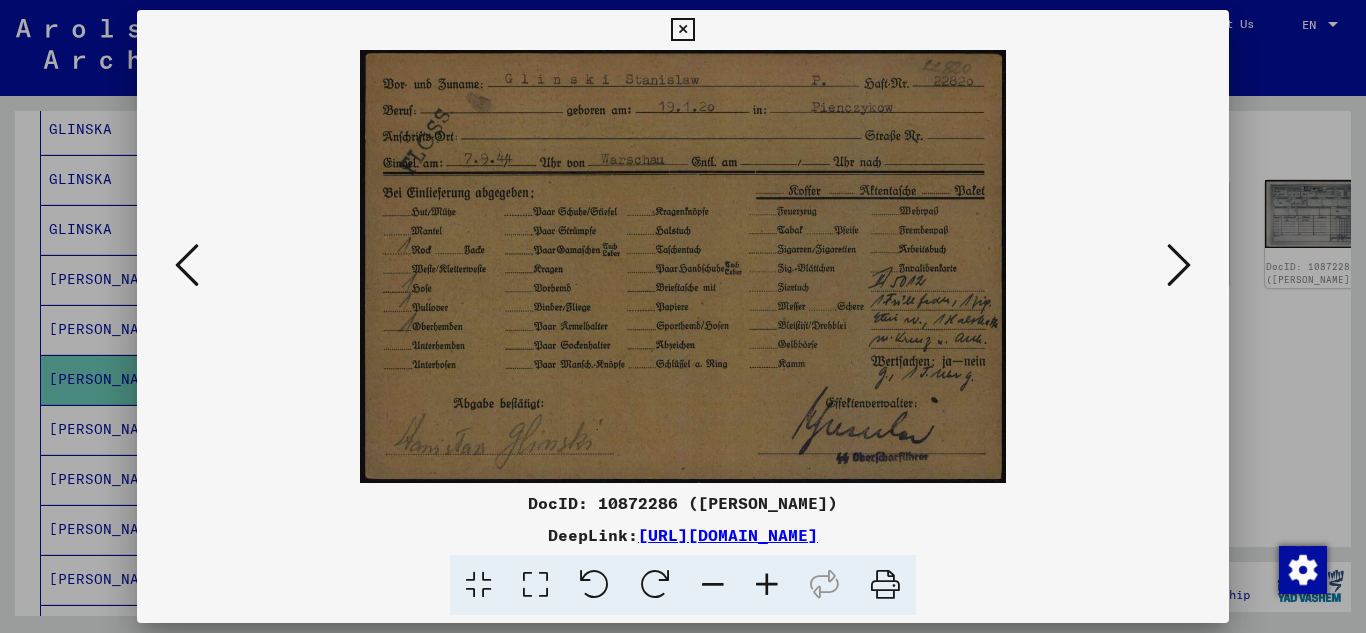 click at bounding box center (682, 30) 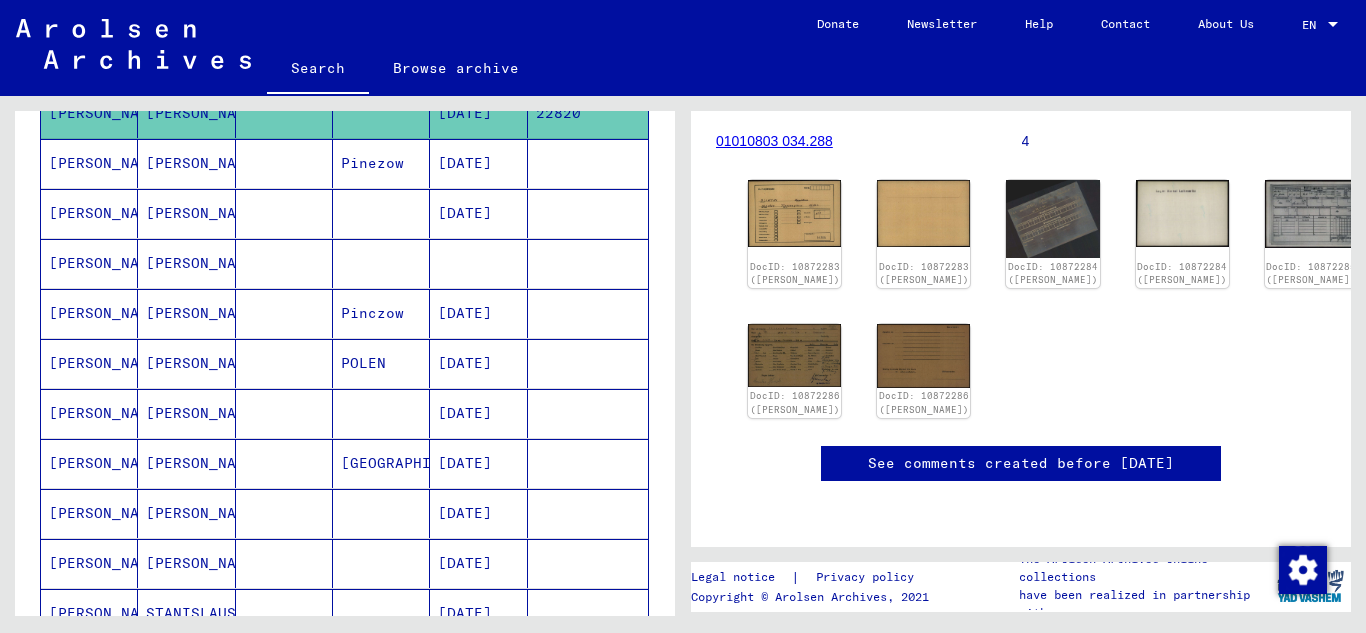 scroll, scrollTop: 800, scrollLeft: 0, axis: vertical 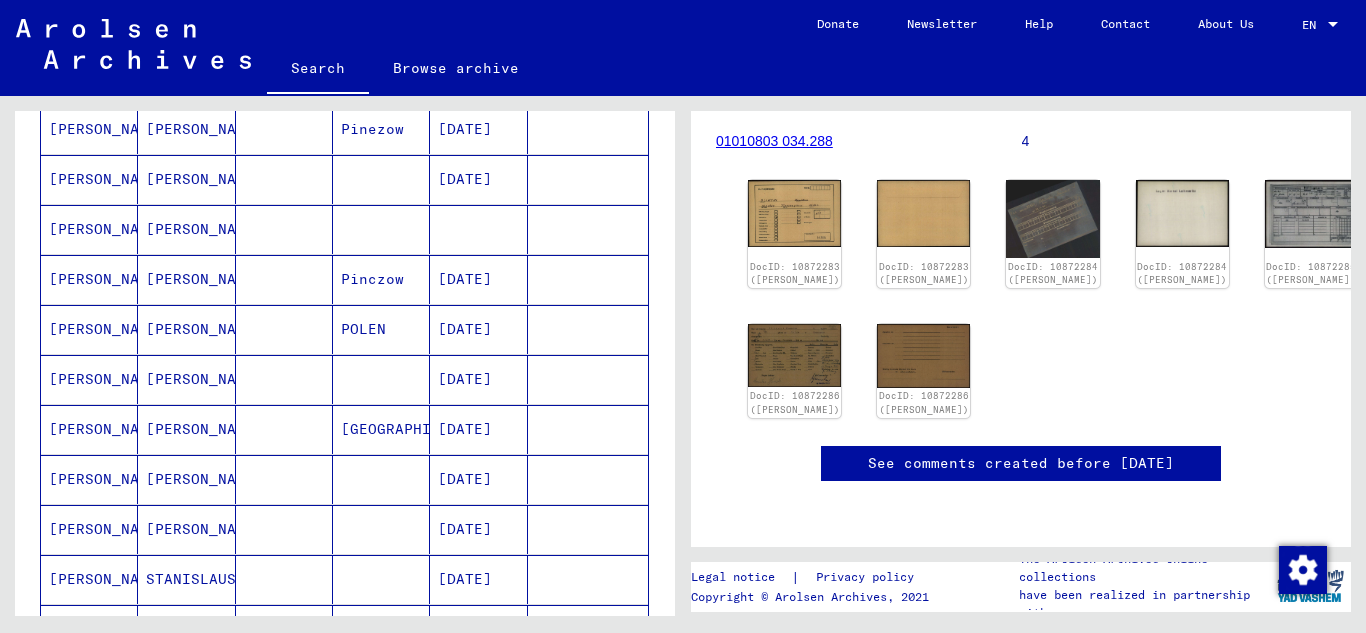 click on "[PERSON_NAME]" at bounding box center (186, 379) 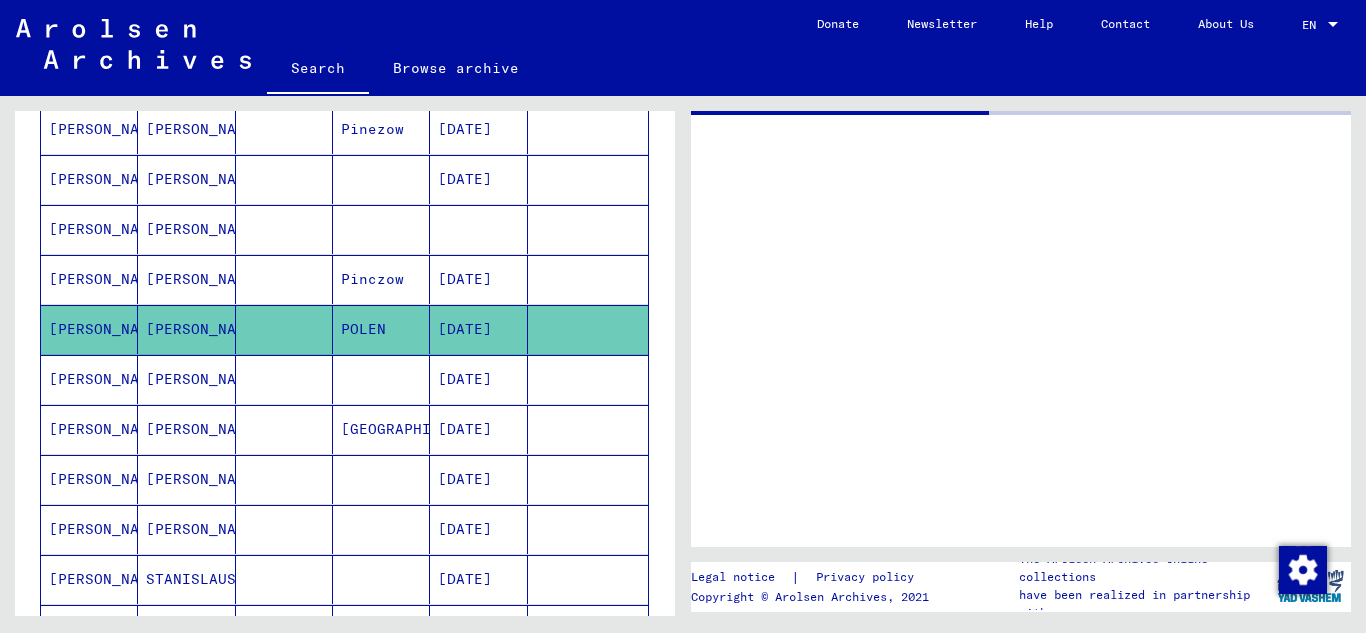 scroll, scrollTop: 0, scrollLeft: 0, axis: both 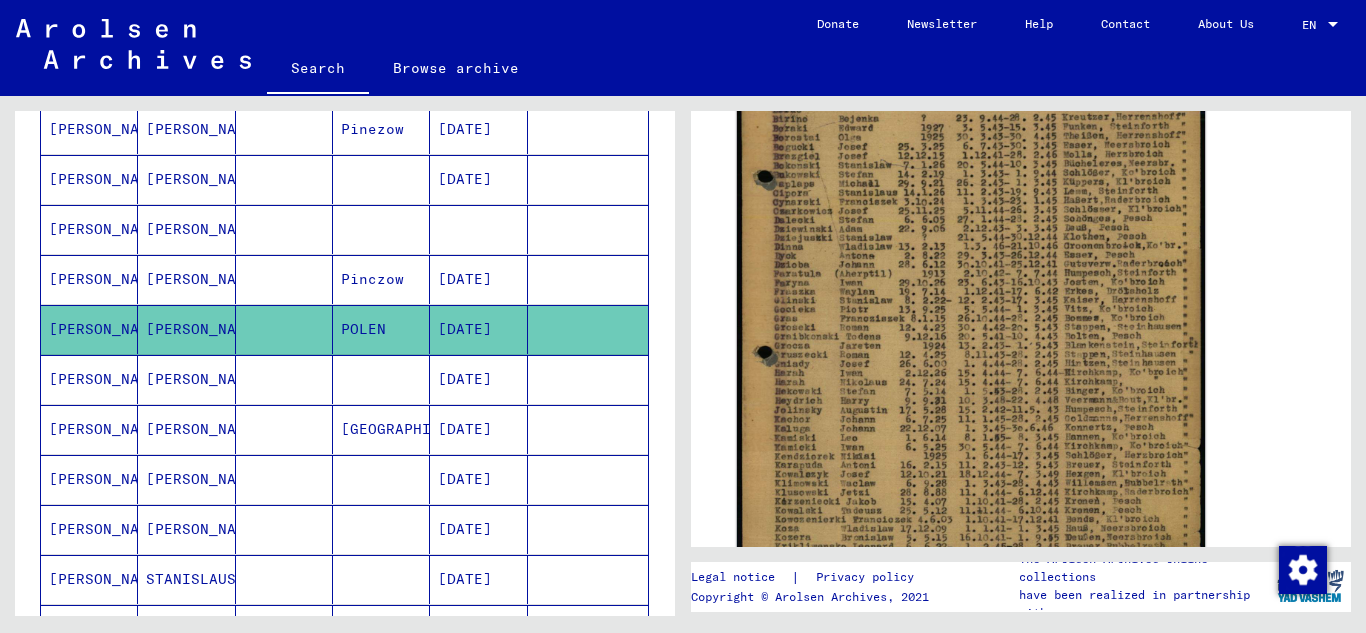 click 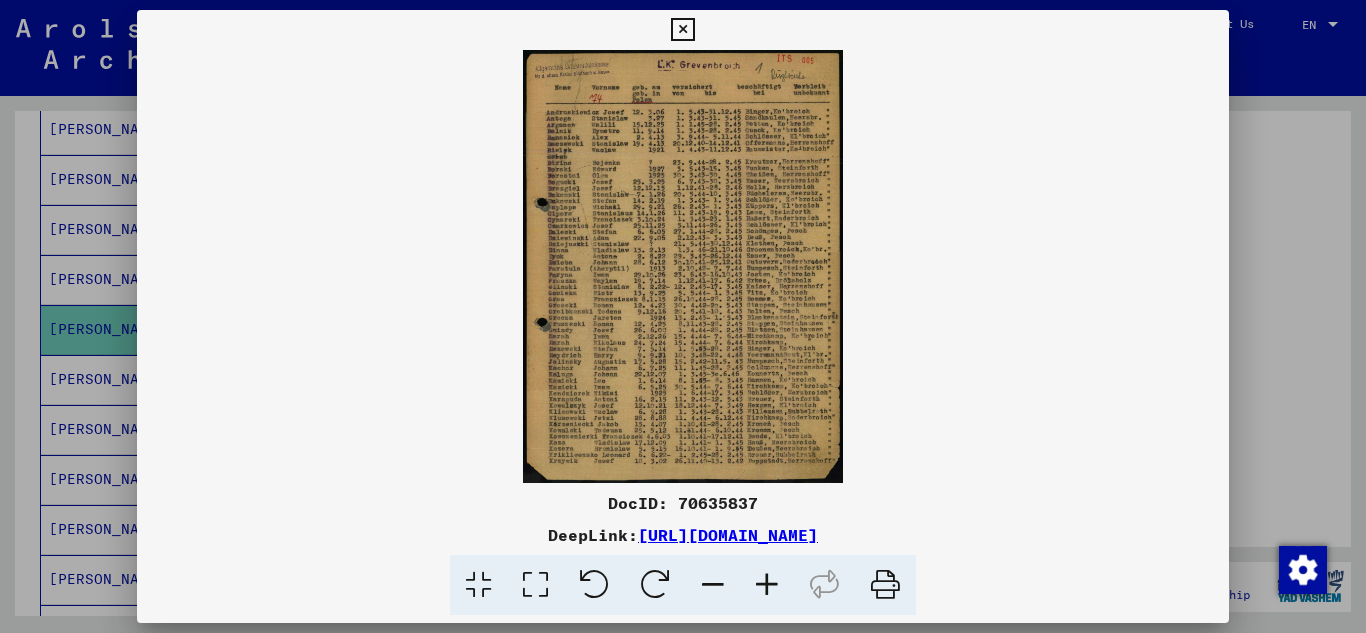 click at bounding box center (682, 30) 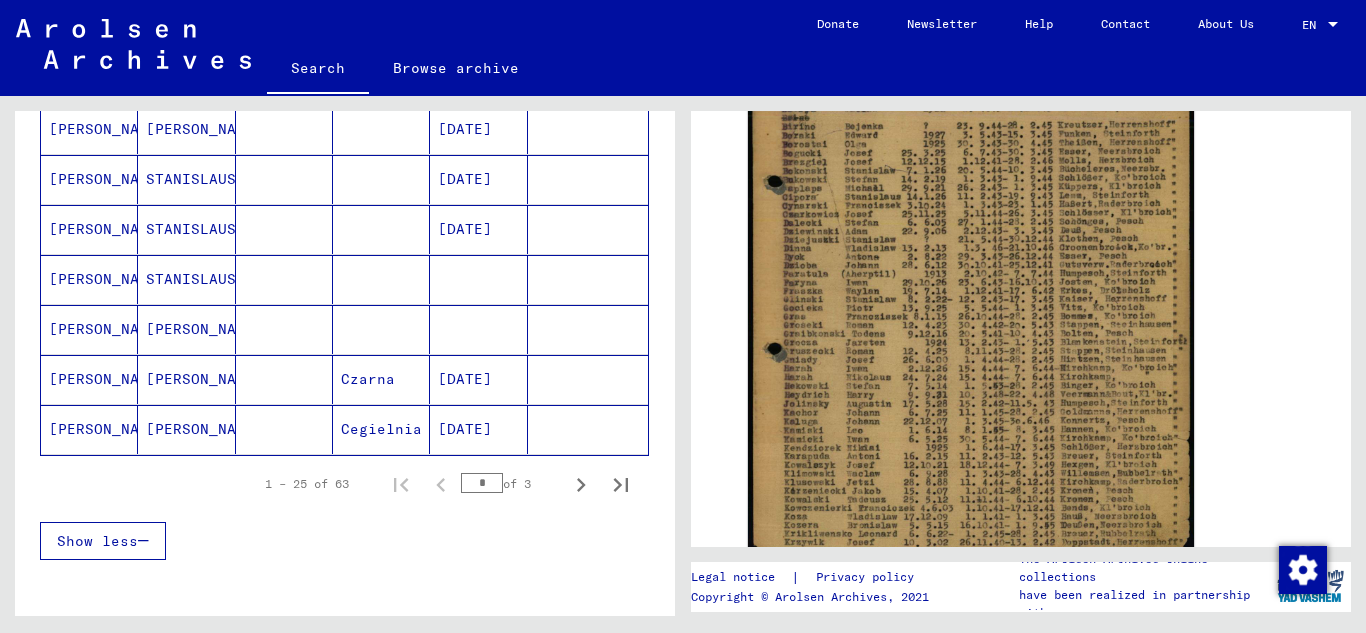 scroll, scrollTop: 1300, scrollLeft: 0, axis: vertical 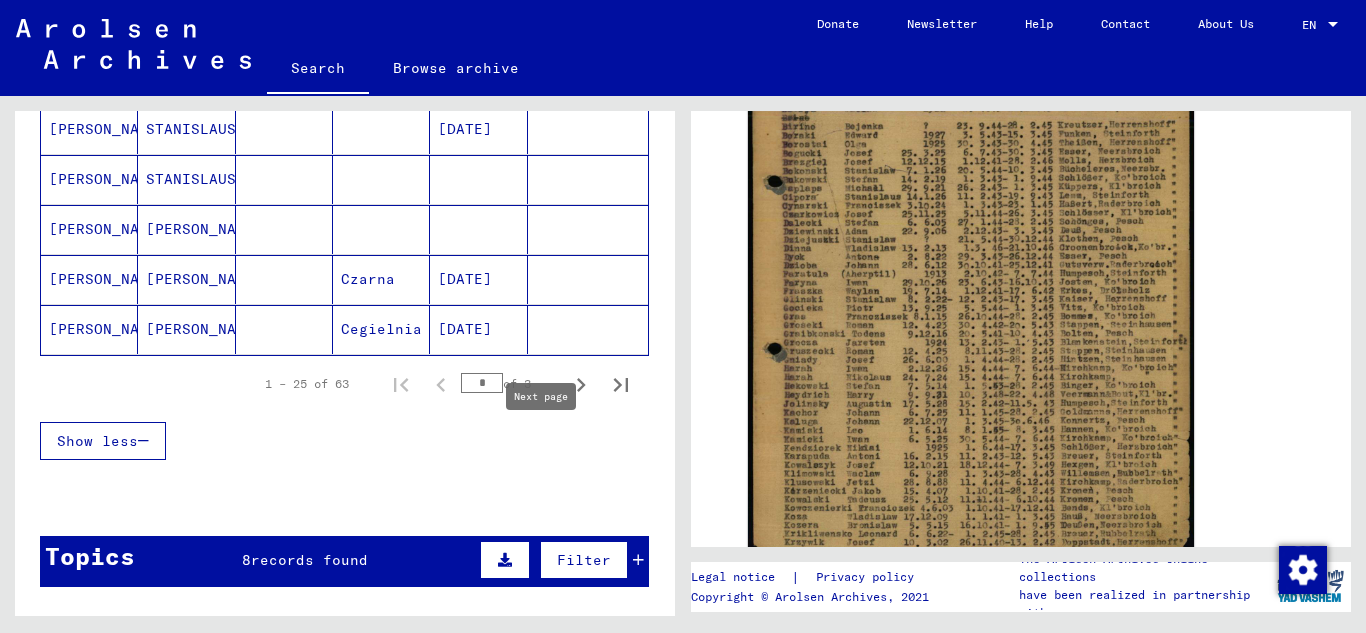 click 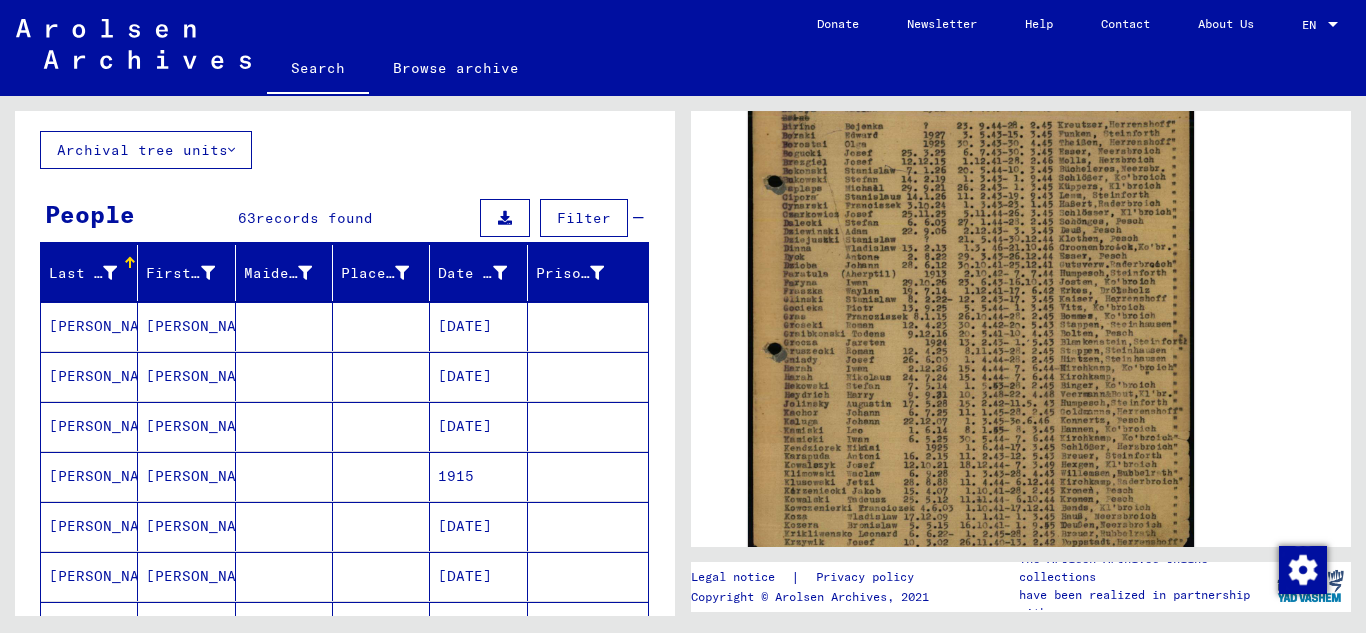 scroll, scrollTop: 100, scrollLeft: 0, axis: vertical 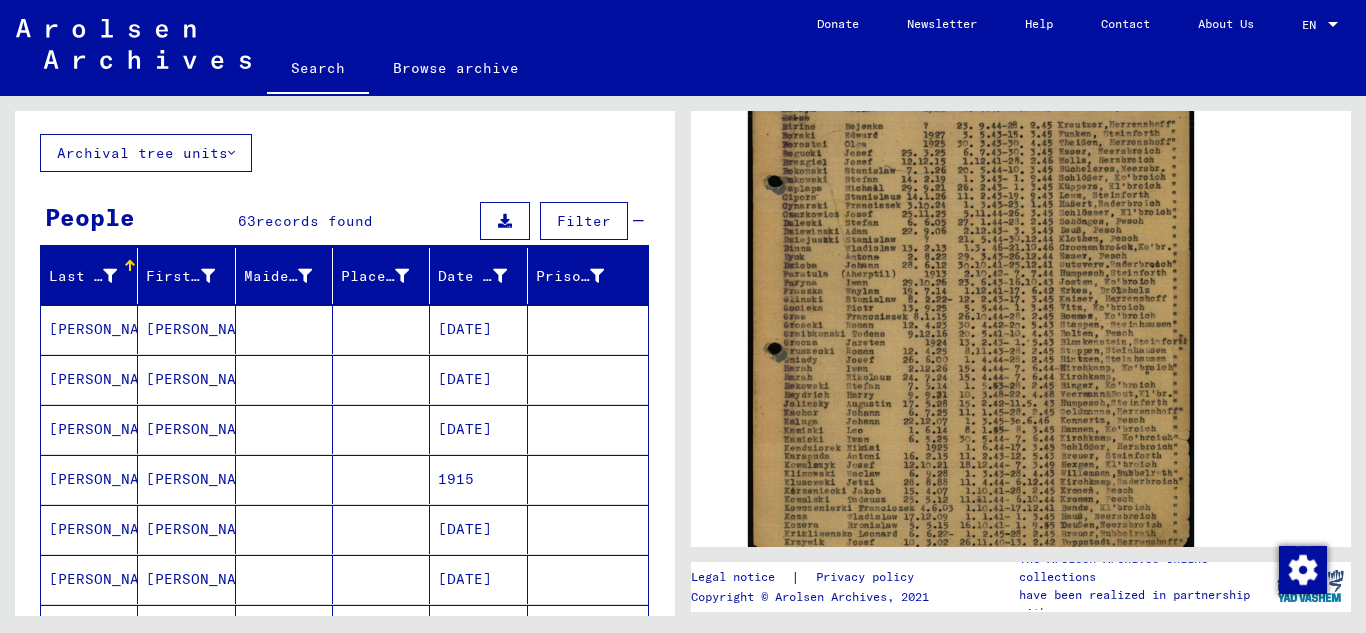 click on "Filter" at bounding box center [584, 221] 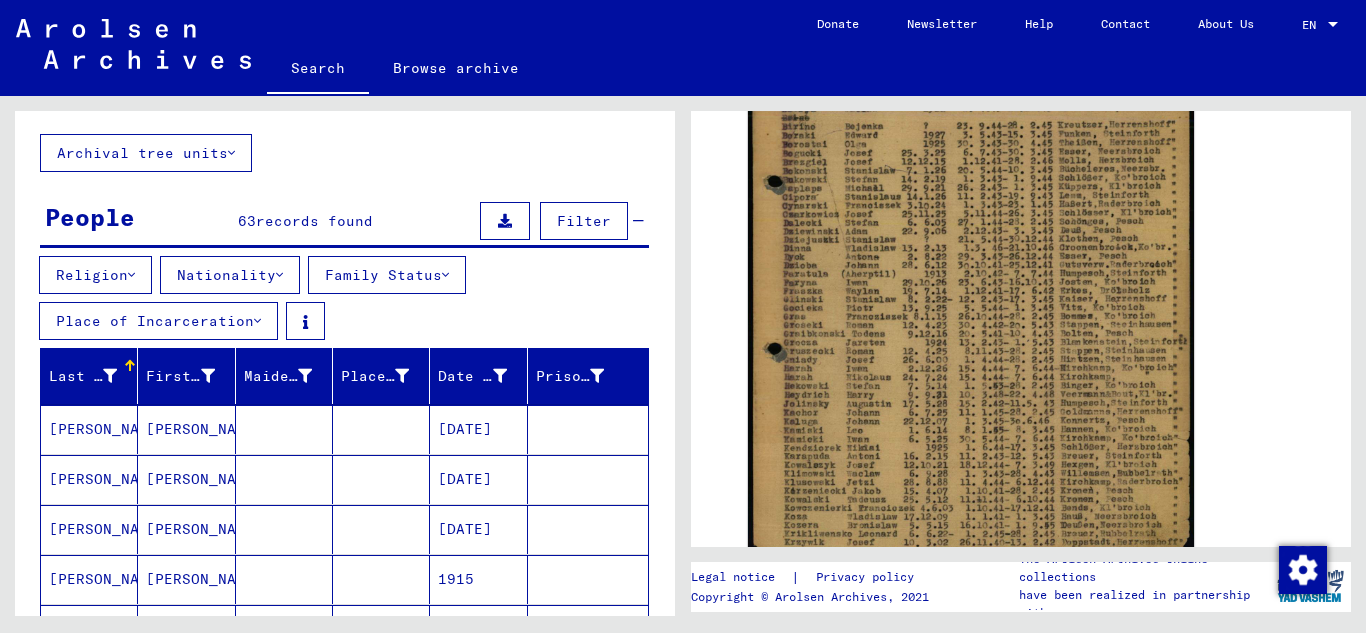 click at bounding box center (279, 275) 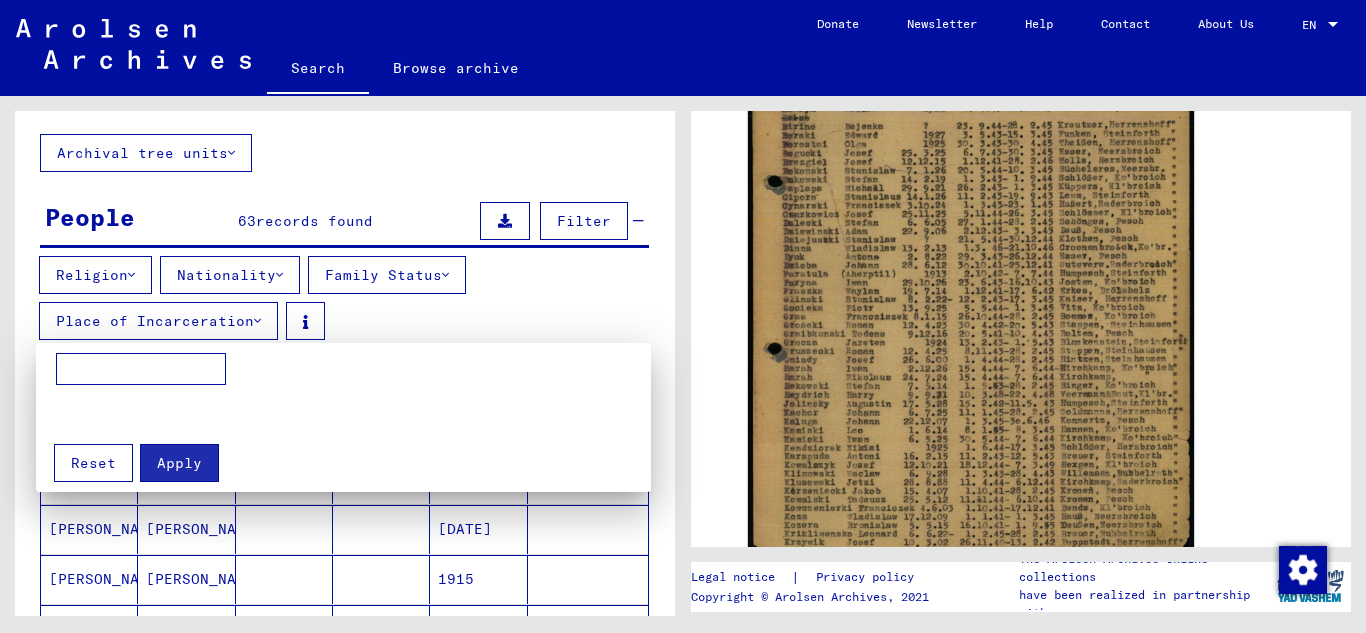 click at bounding box center [683, 316] 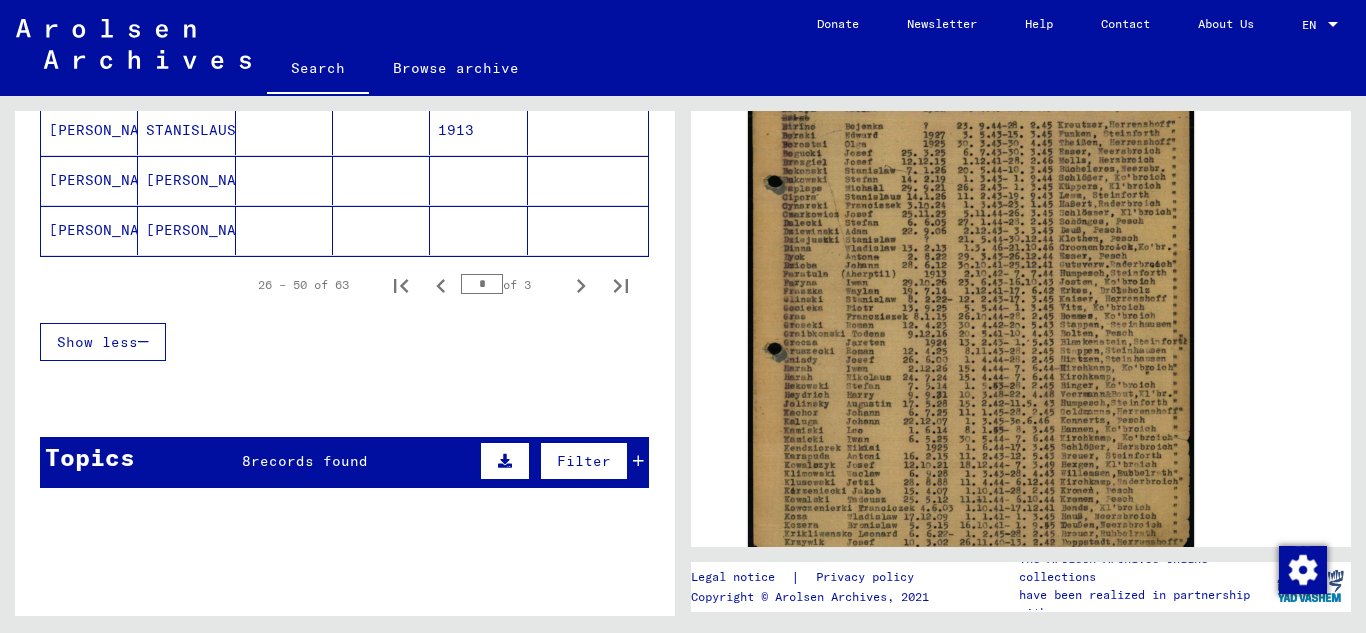 scroll, scrollTop: 1500, scrollLeft: 0, axis: vertical 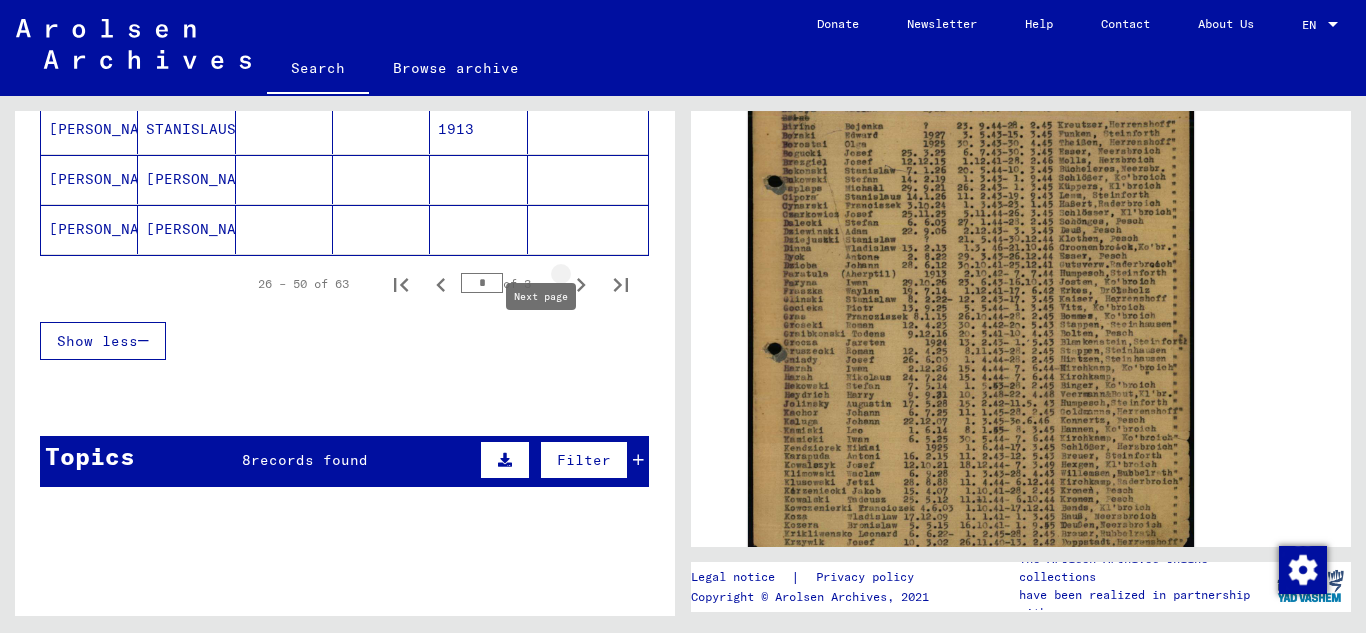 click 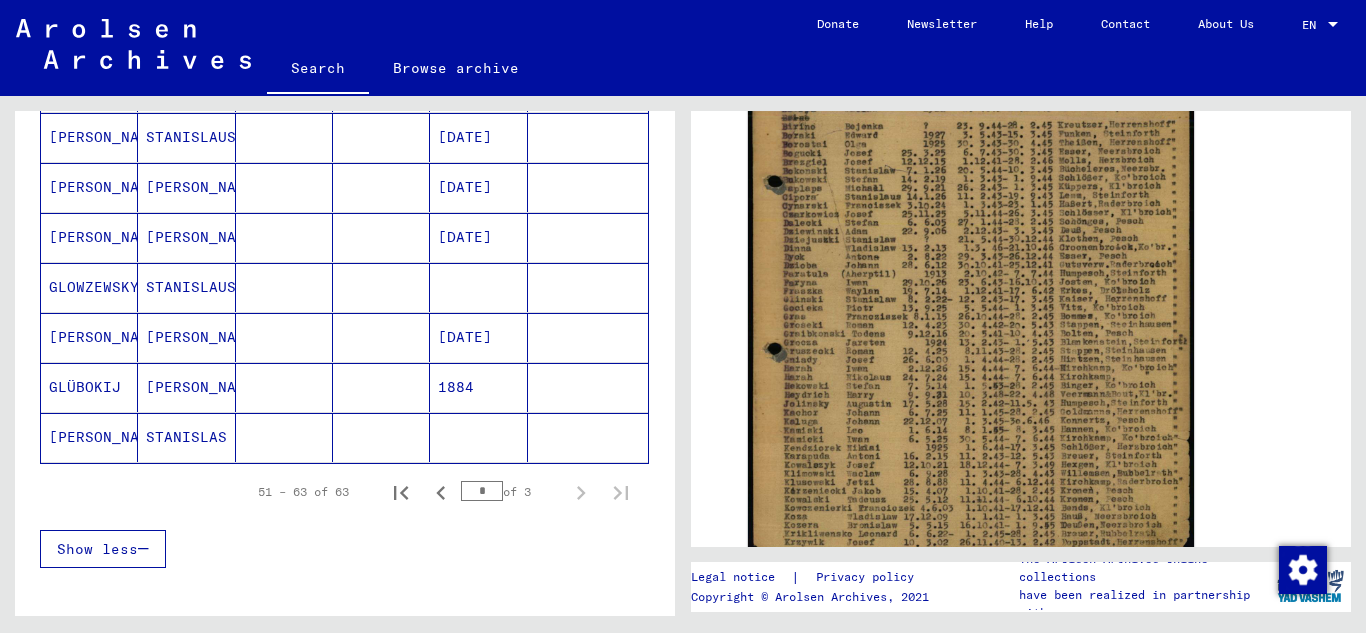 scroll, scrollTop: 992, scrollLeft: 0, axis: vertical 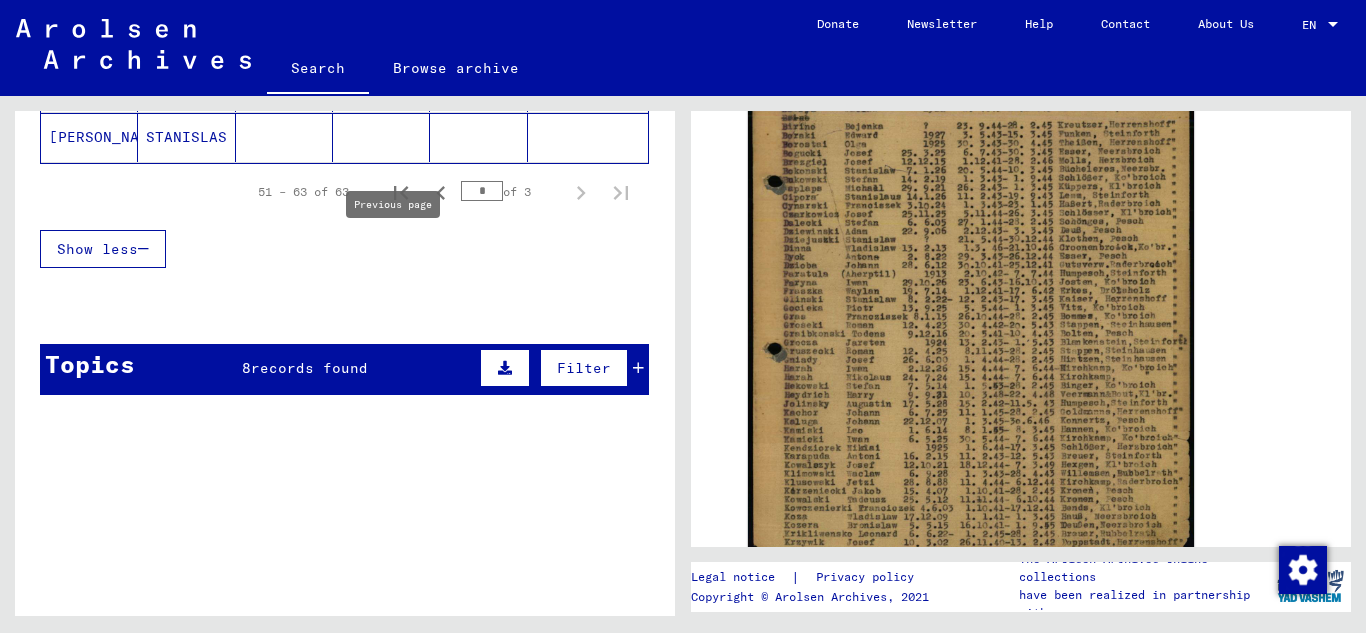 click 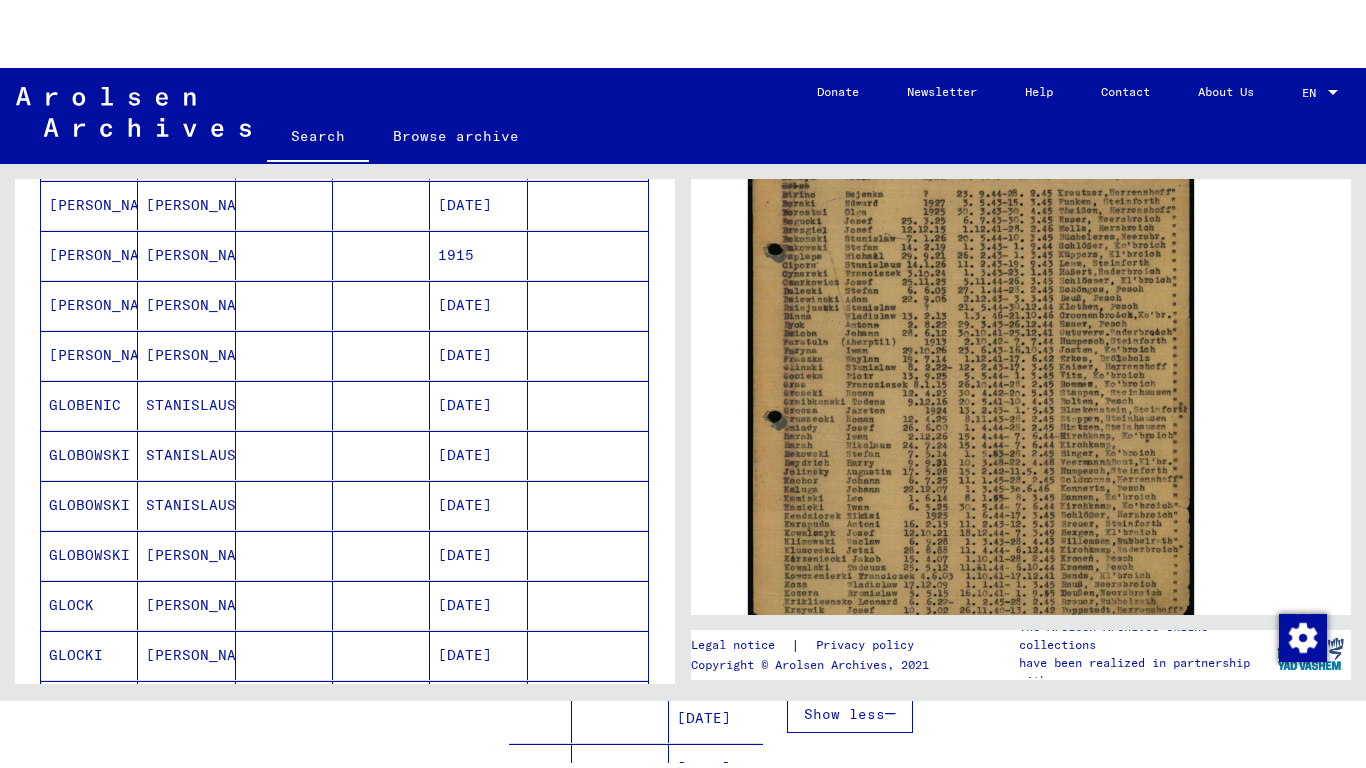 scroll, scrollTop: 392, scrollLeft: 0, axis: vertical 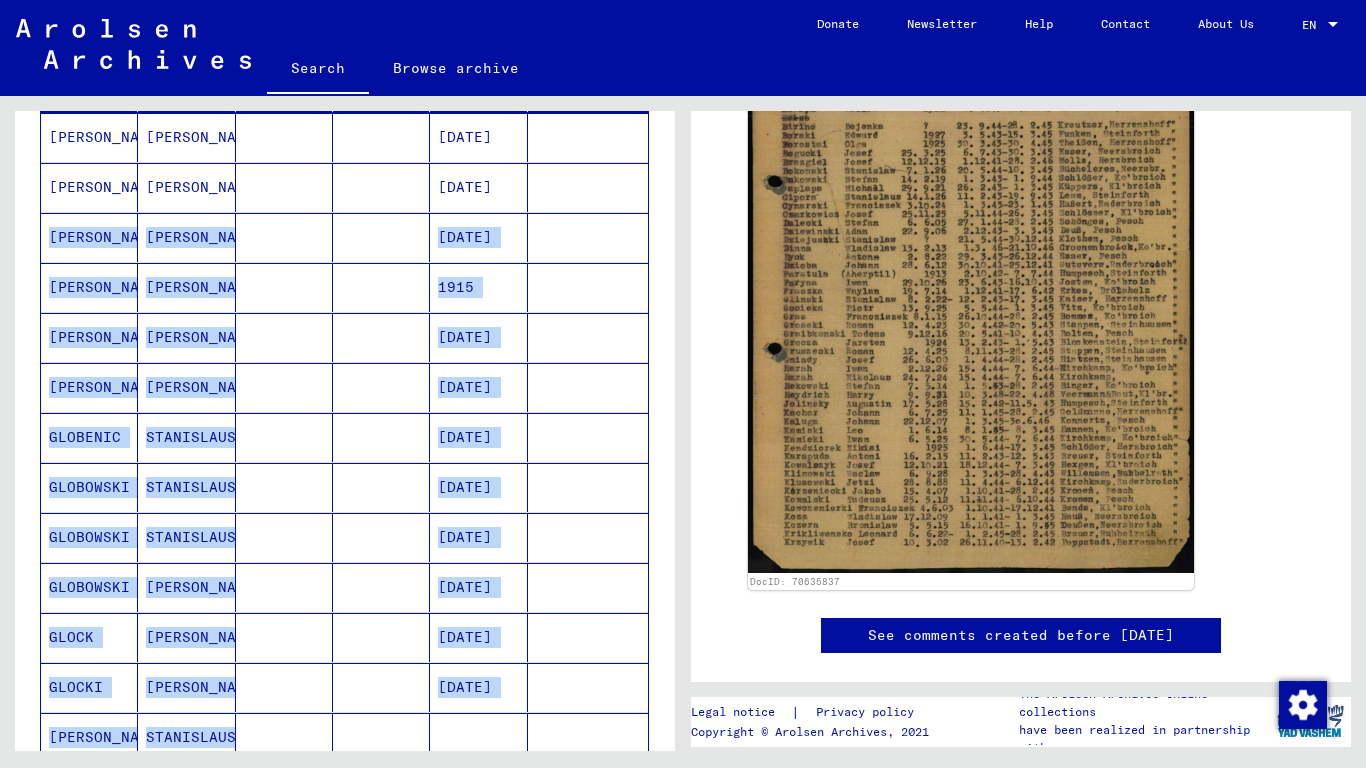 drag, startPoint x: 673, startPoint y: 227, endPoint x: 699, endPoint y: 227, distance: 26 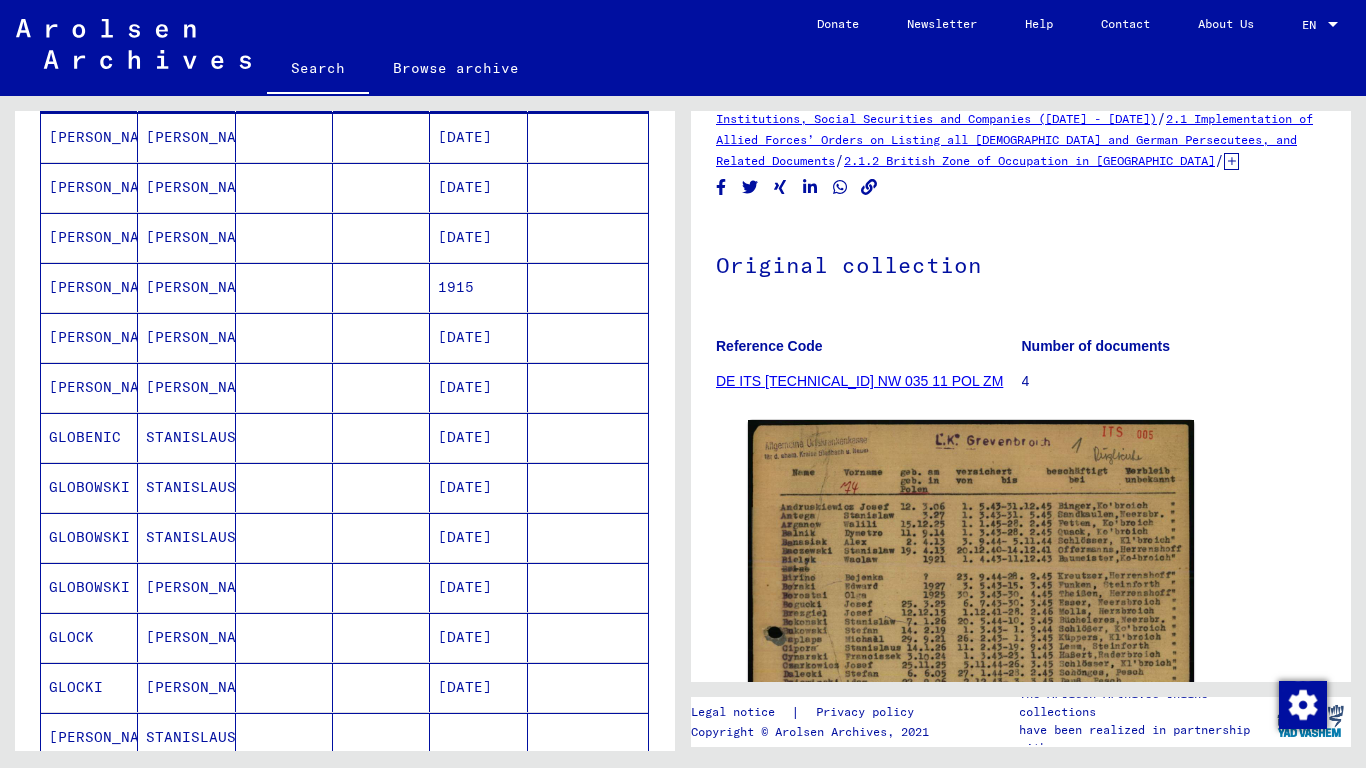 scroll, scrollTop: 0, scrollLeft: 0, axis: both 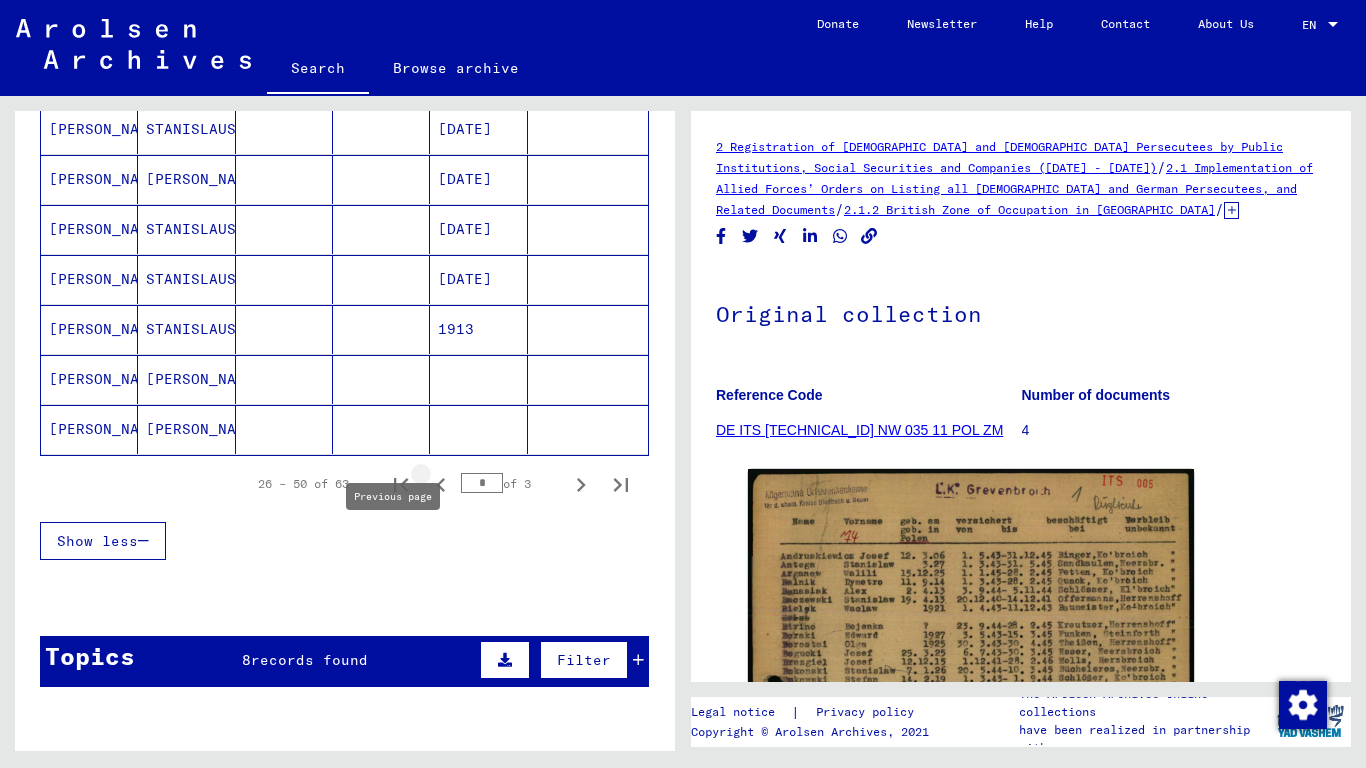 click 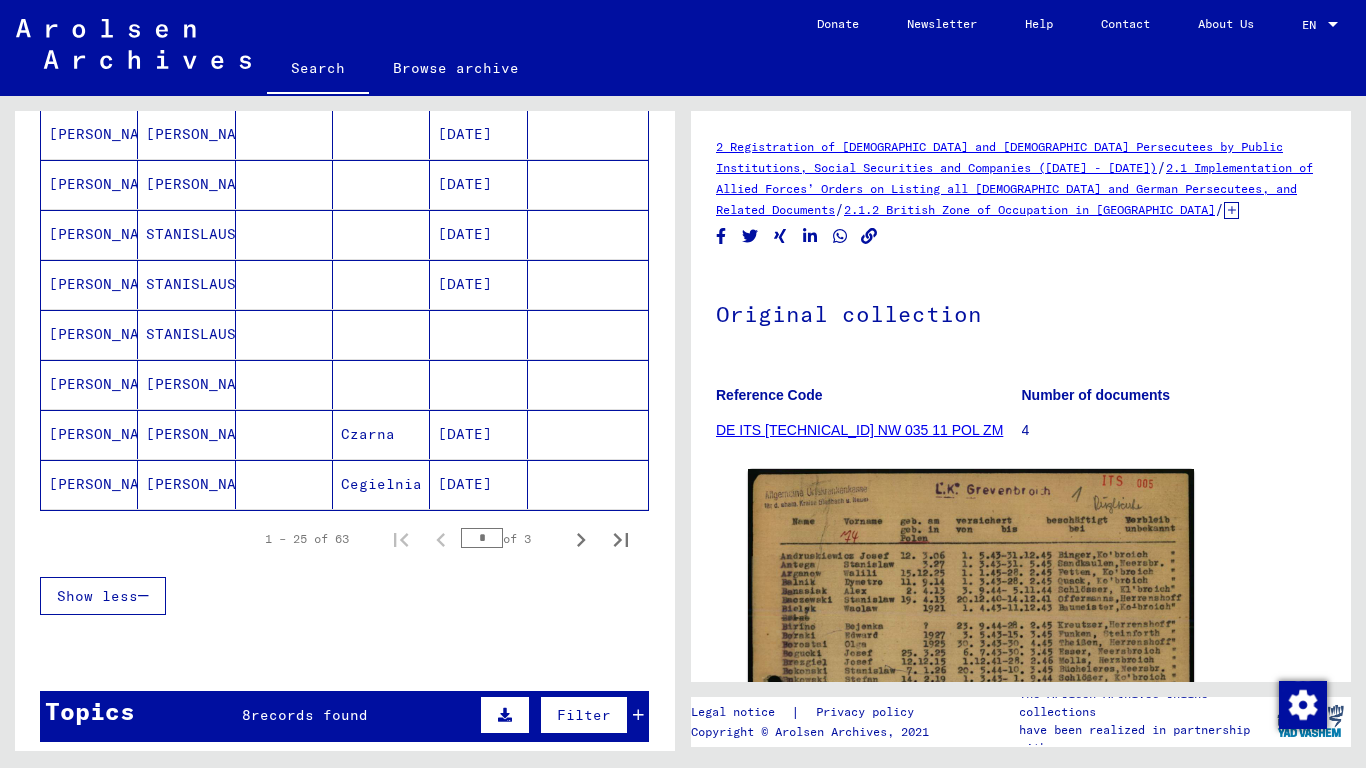 scroll, scrollTop: 1200, scrollLeft: 0, axis: vertical 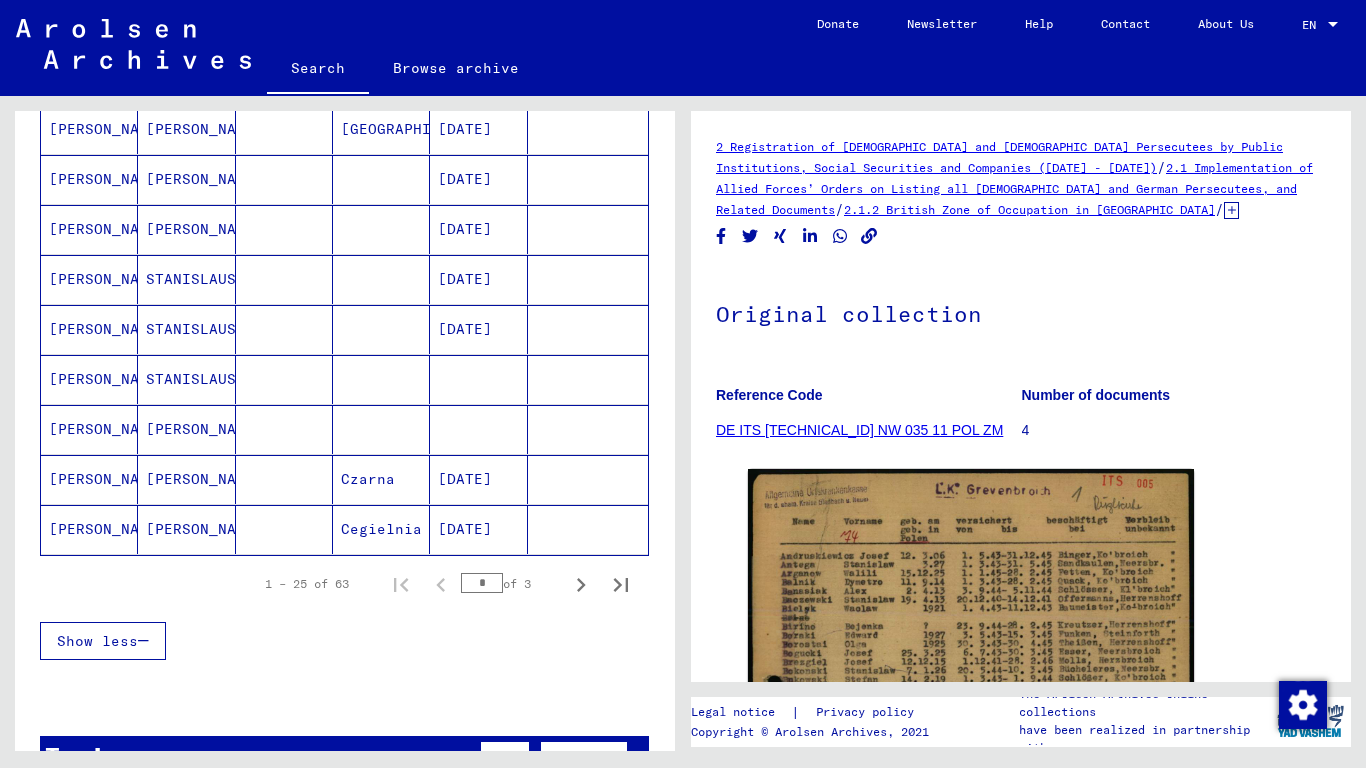 click on "[PERSON_NAME]" at bounding box center (186, 479) 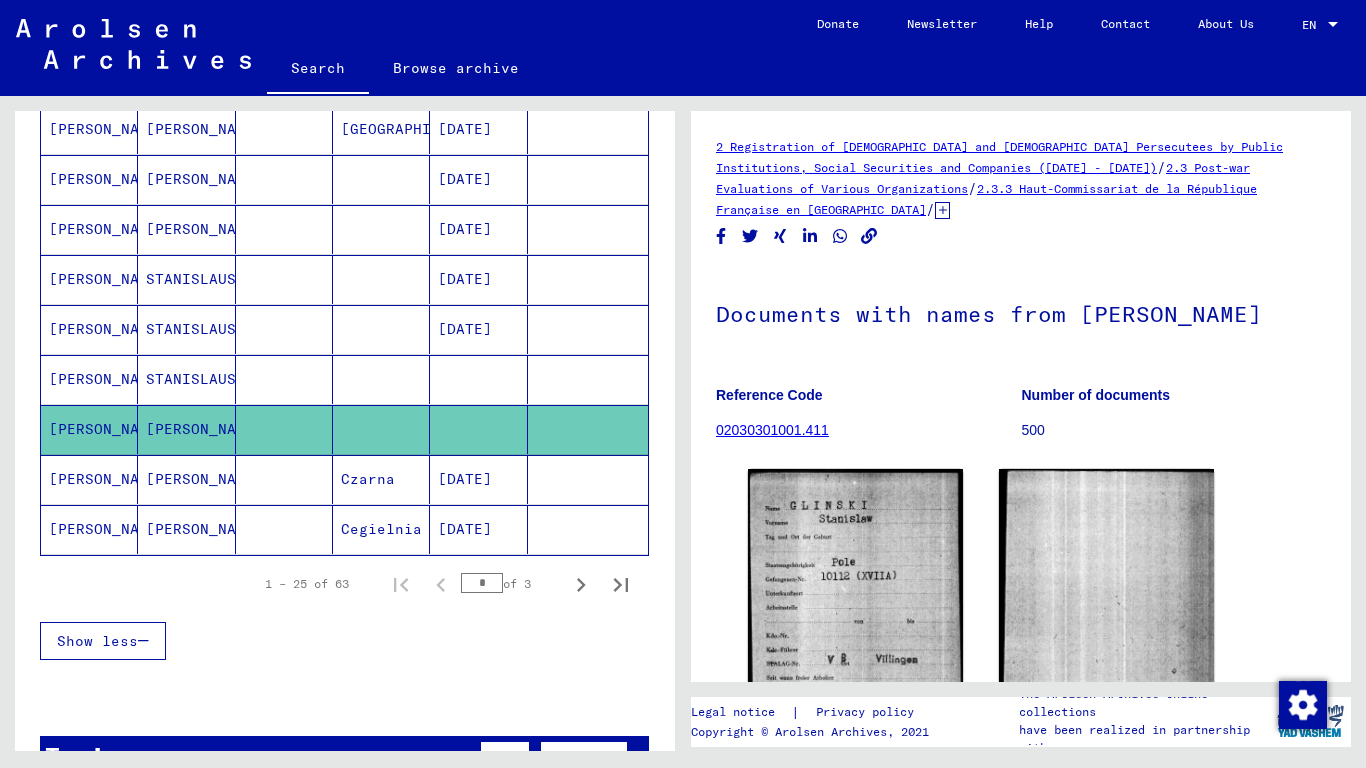 scroll, scrollTop: 0, scrollLeft: 0, axis: both 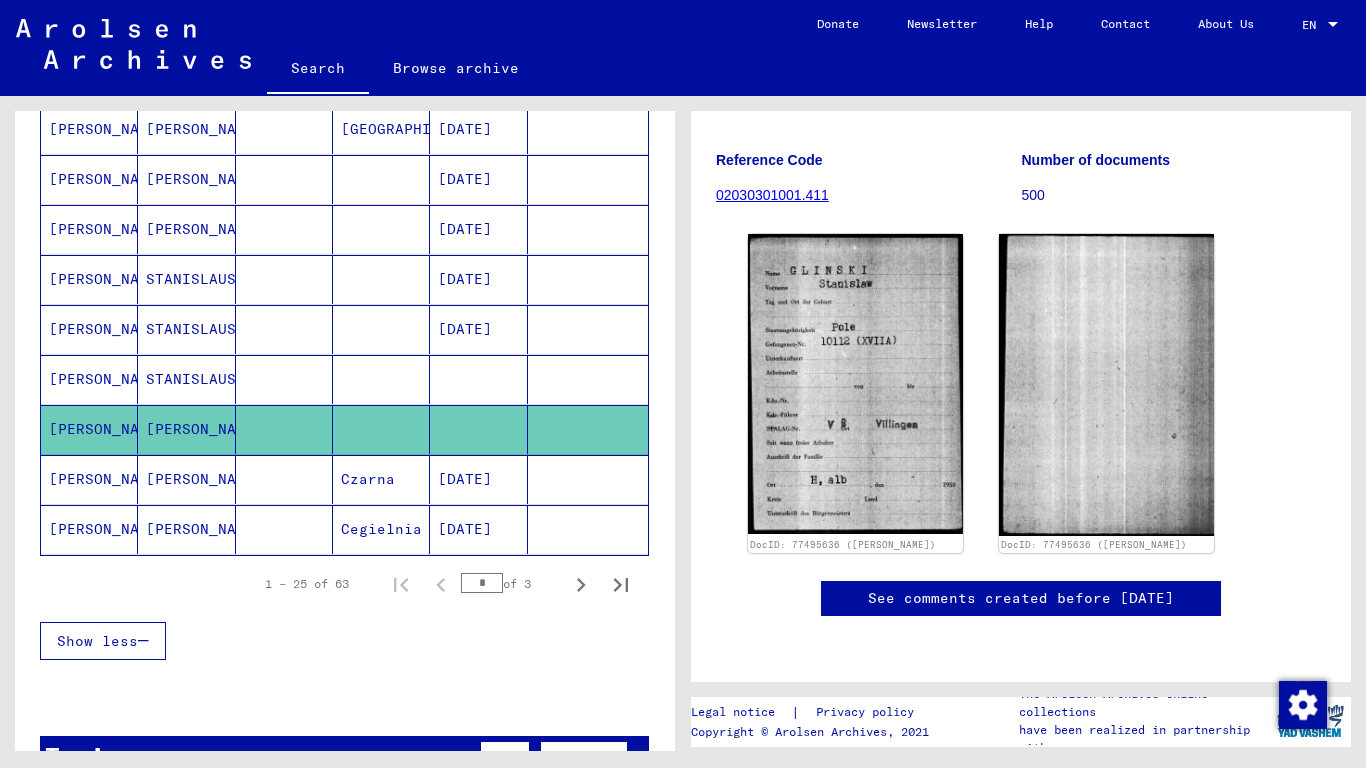 click on "STANISLAUS" at bounding box center (186, 429) 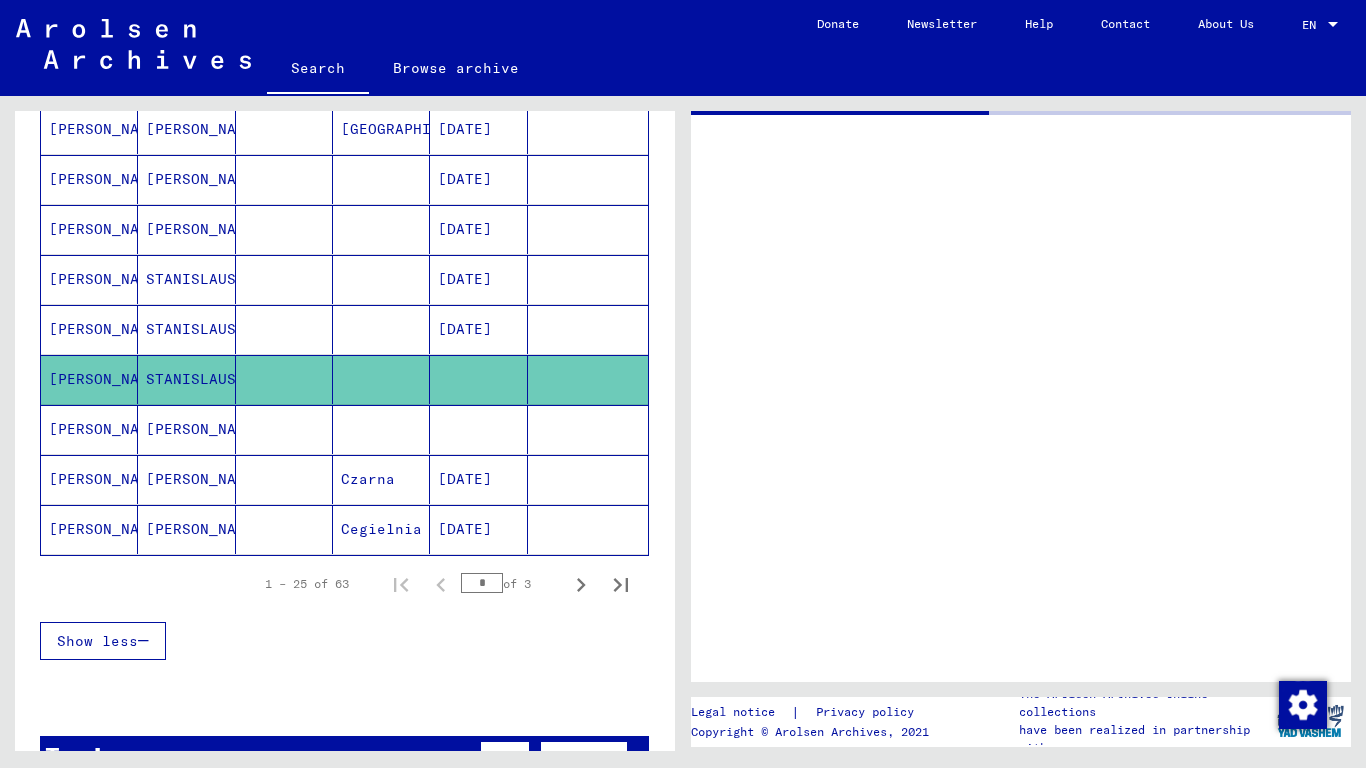 scroll, scrollTop: 0, scrollLeft: 0, axis: both 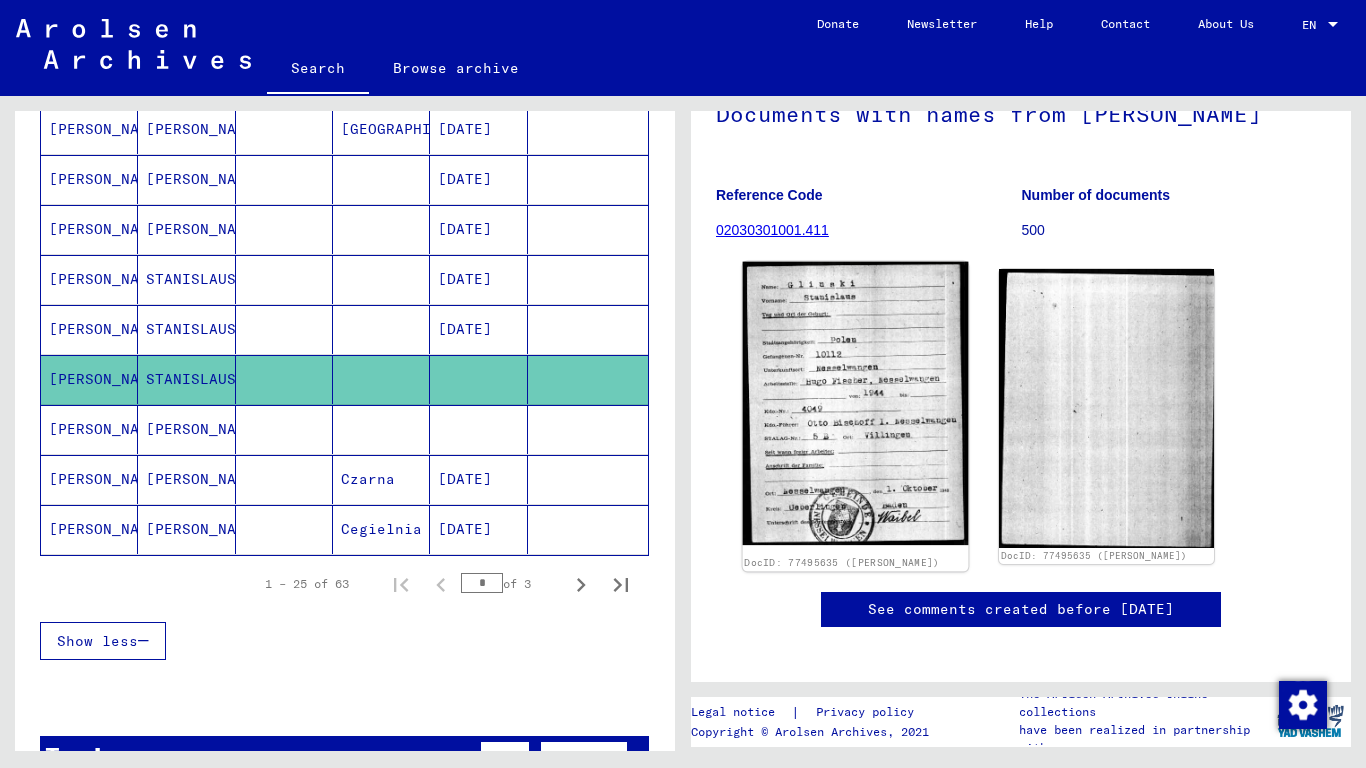 click 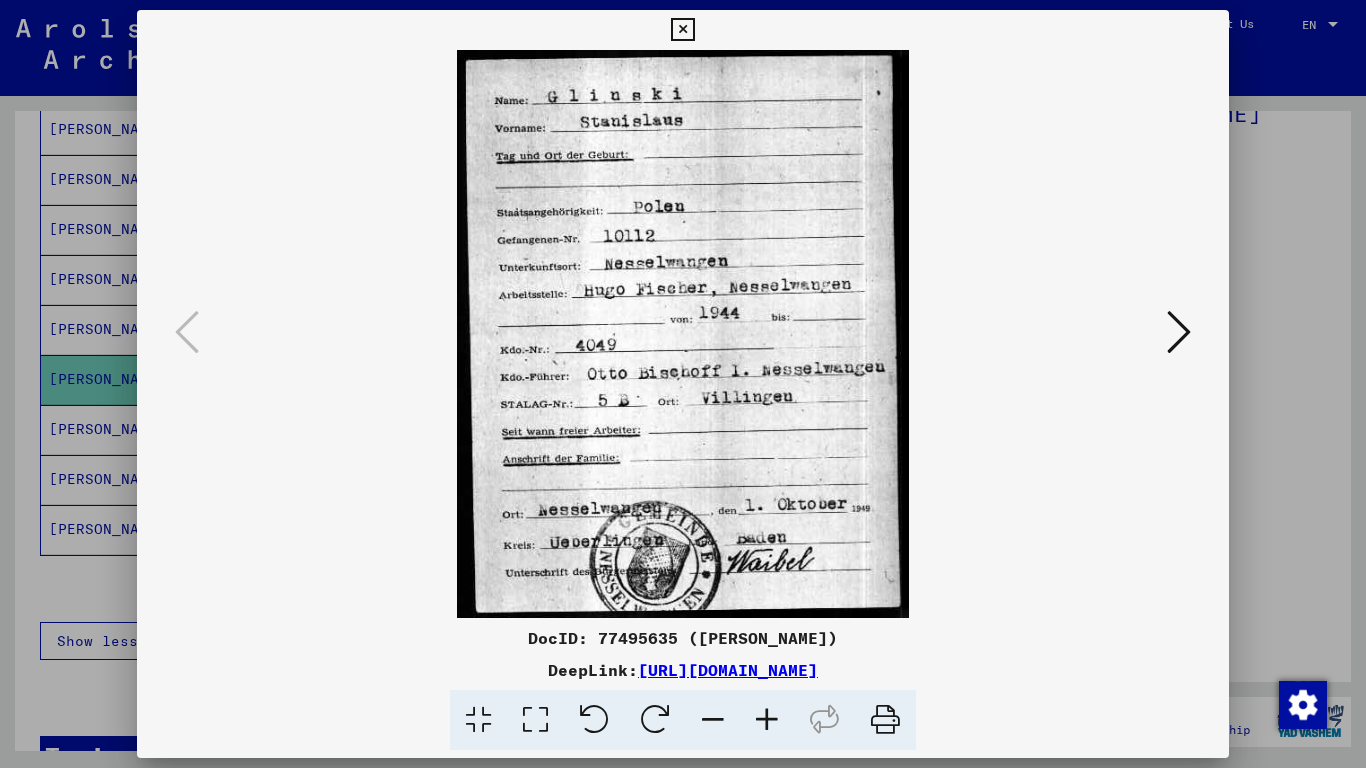 drag, startPoint x: 1262, startPoint y: 163, endPoint x: 1009, endPoint y: 62, distance: 272.41513 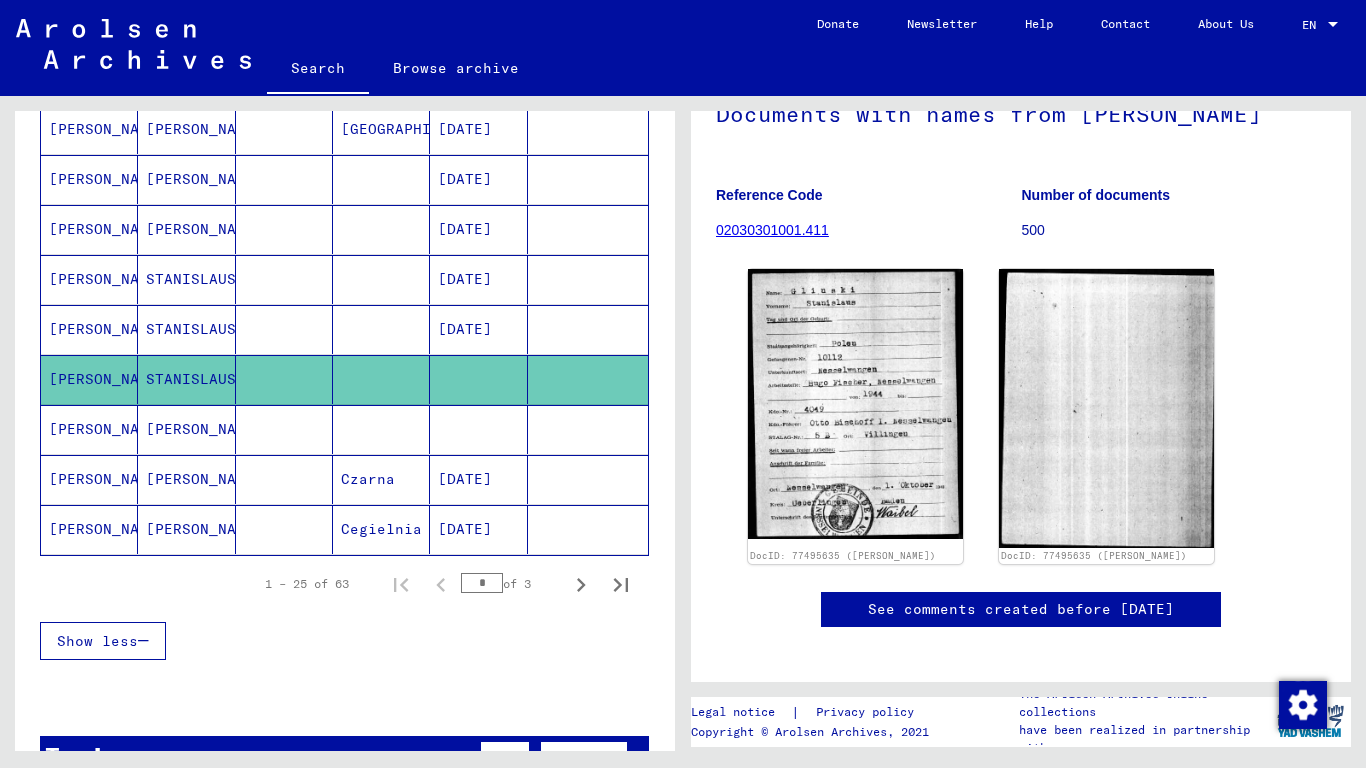 click on "STANISLAUS" at bounding box center [186, 379] 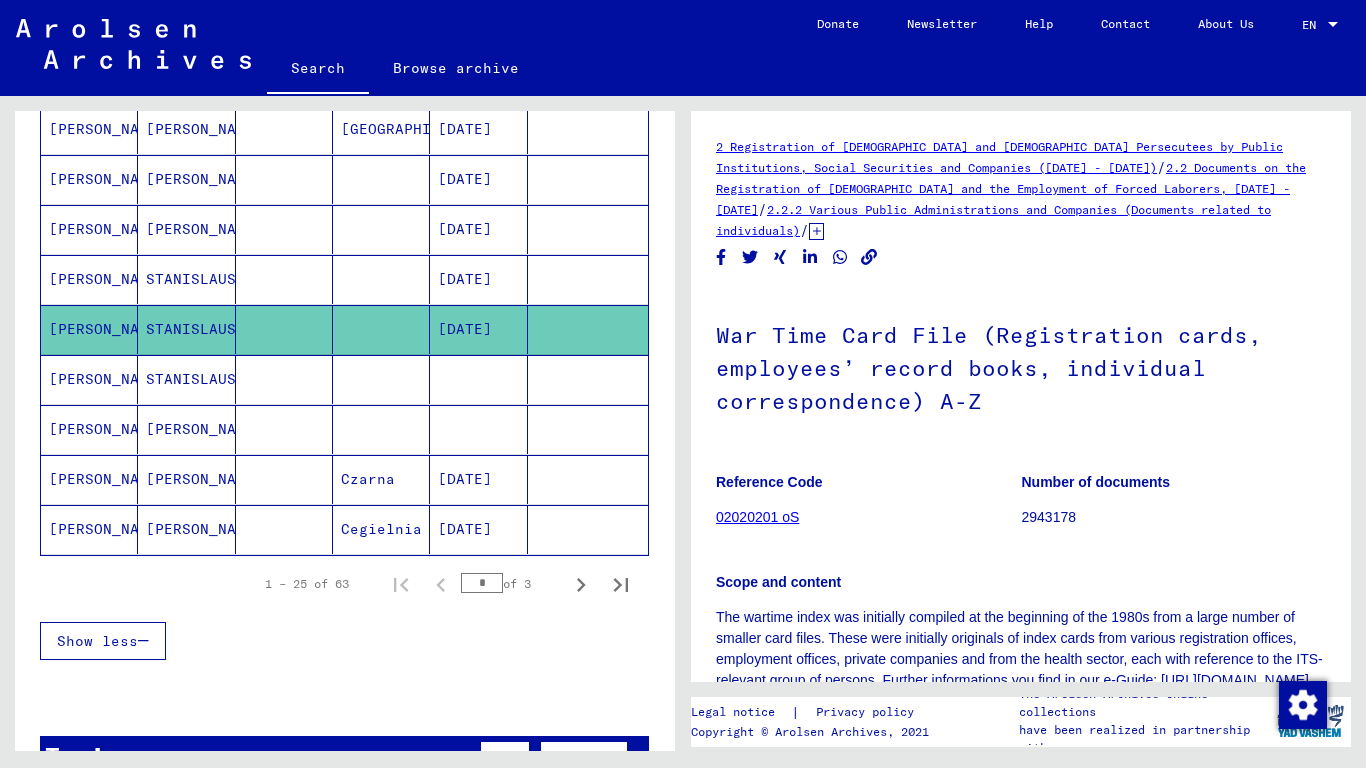 scroll, scrollTop: 0, scrollLeft: 0, axis: both 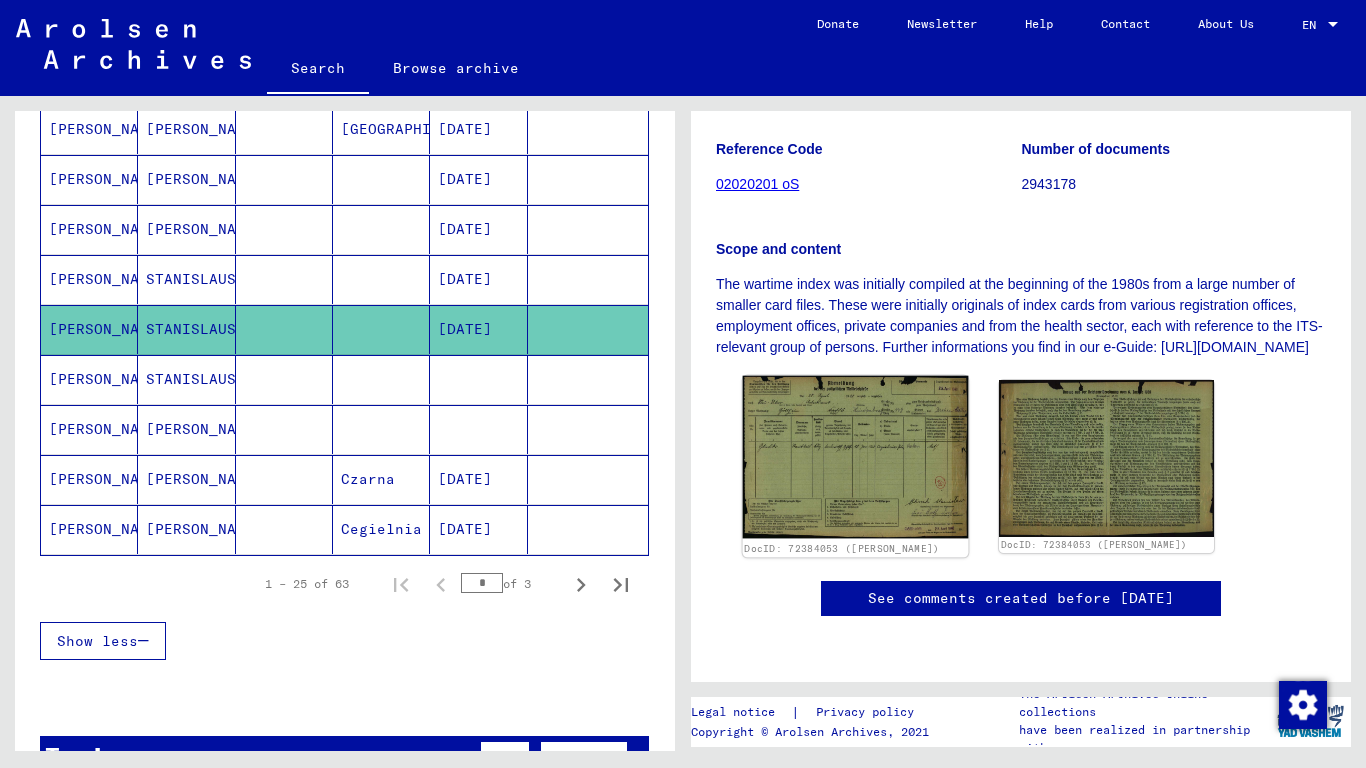 click 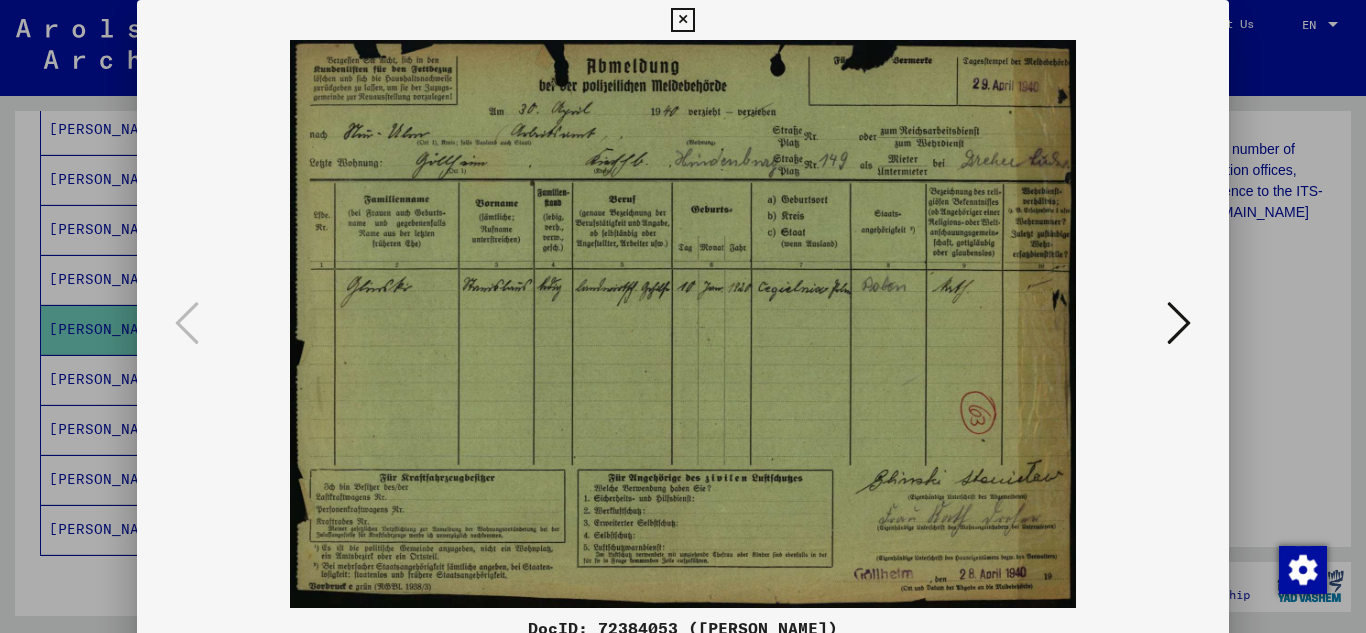 click at bounding box center [682, 20] 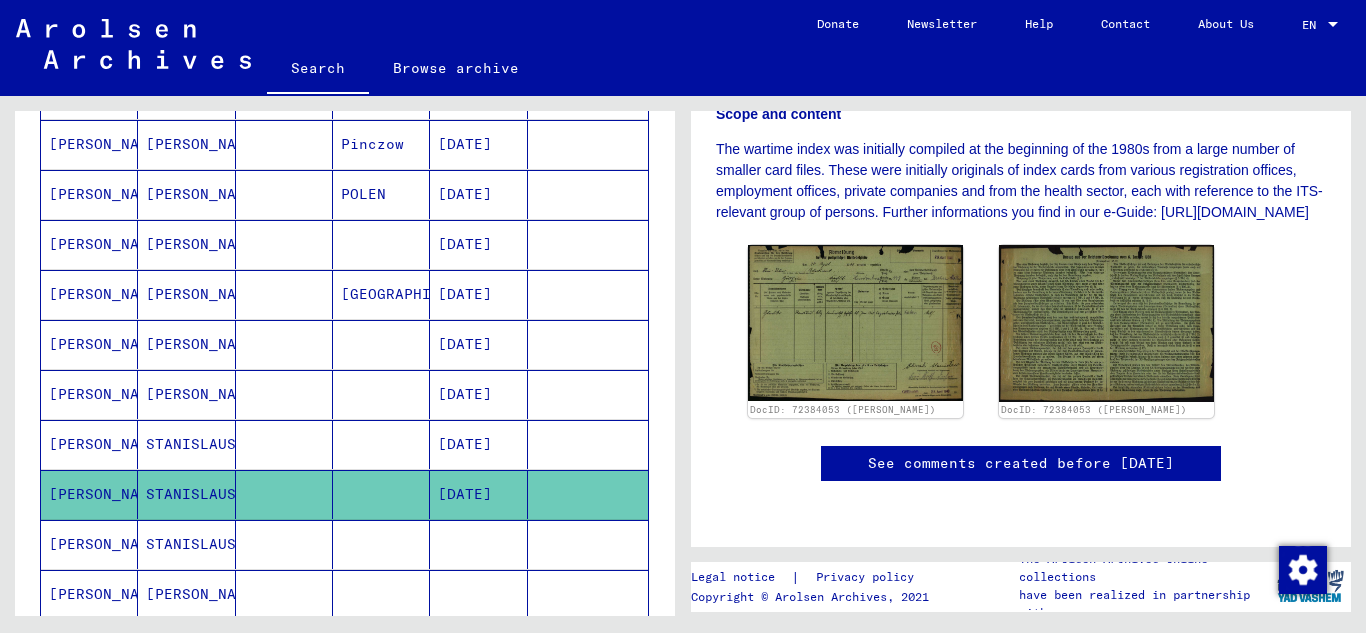 scroll, scrollTop: 1000, scrollLeft: 0, axis: vertical 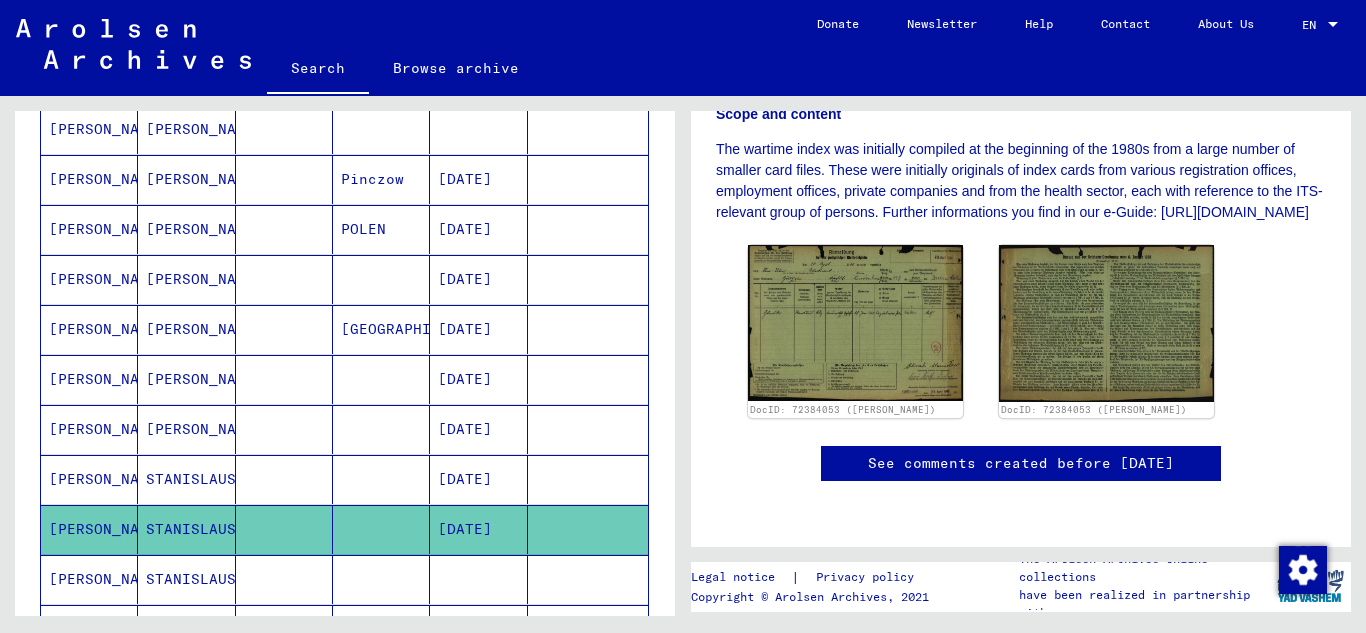 click at bounding box center (284, 329) 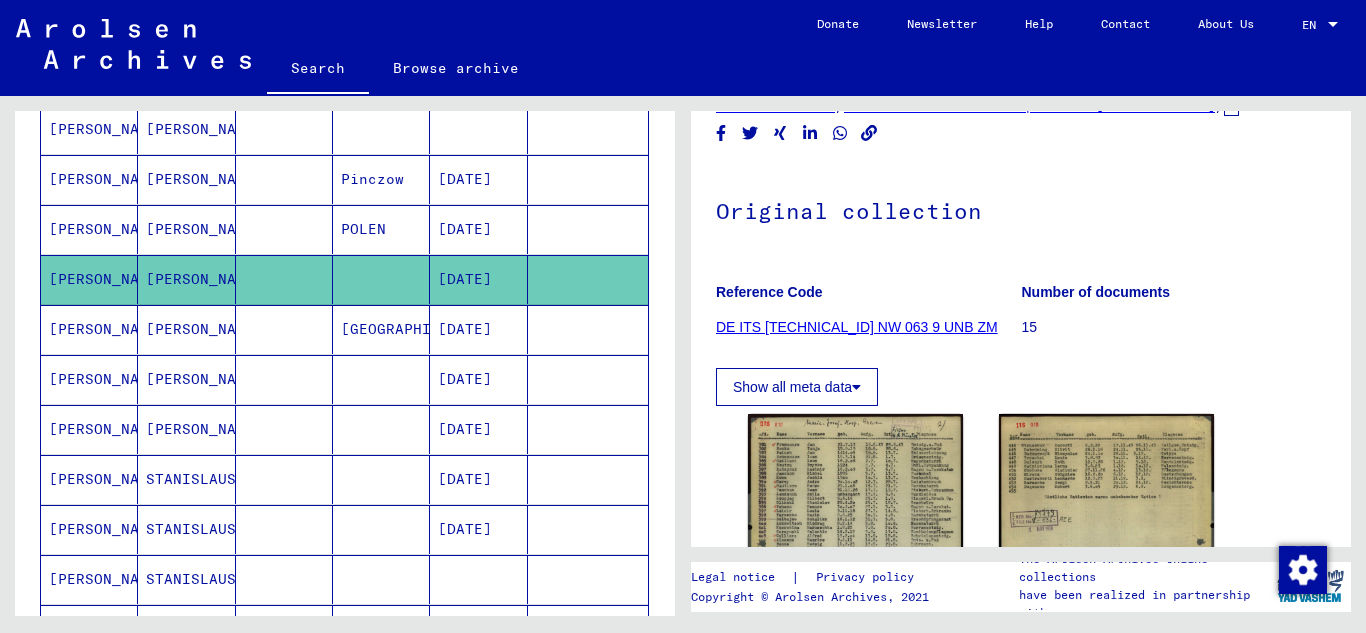 scroll, scrollTop: 300, scrollLeft: 0, axis: vertical 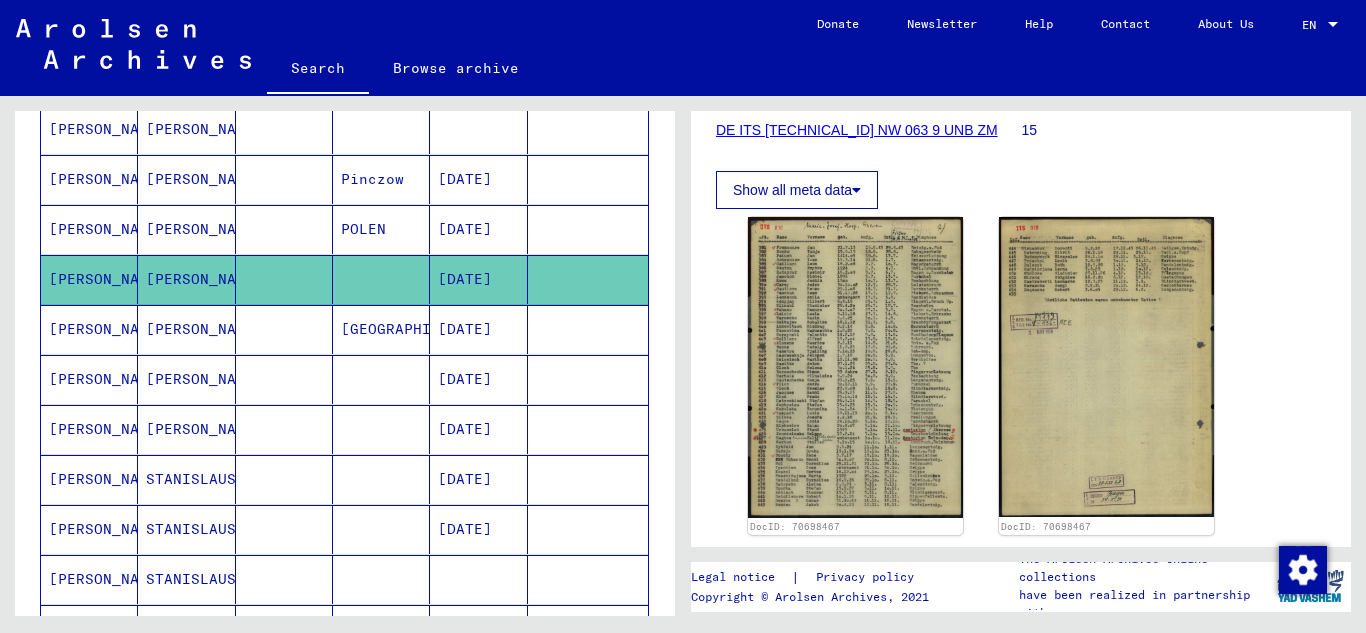 click at bounding box center (284, 279) 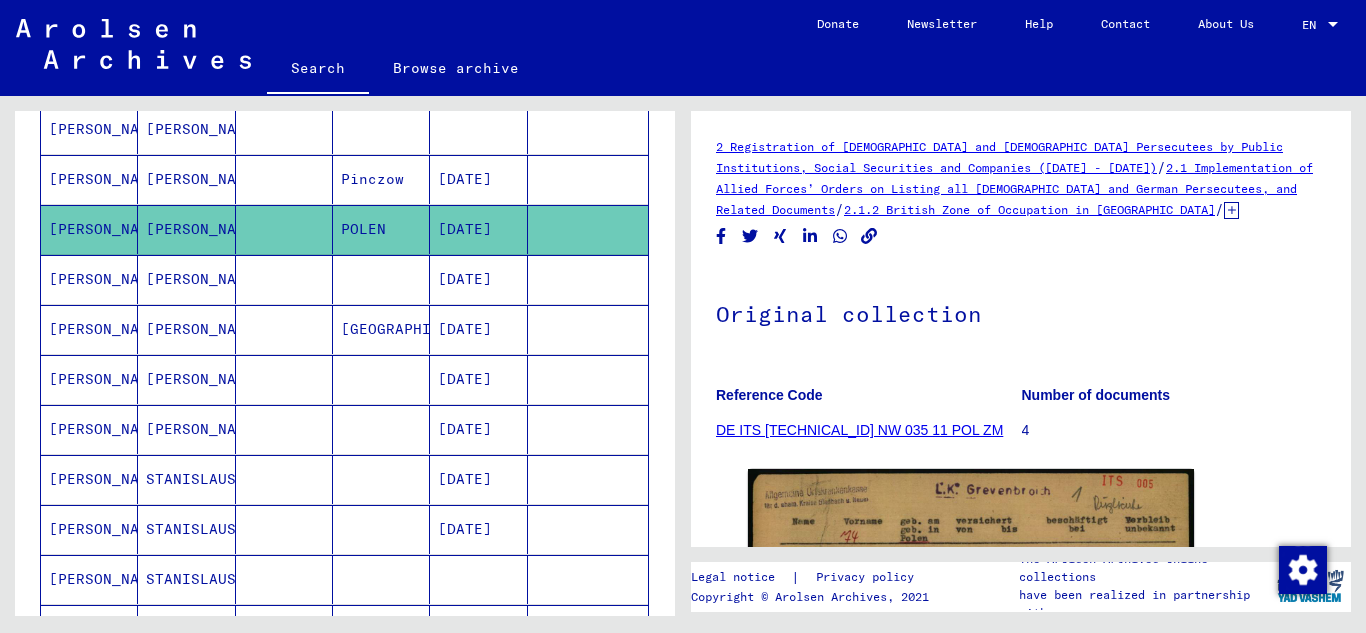 scroll, scrollTop: 300, scrollLeft: 0, axis: vertical 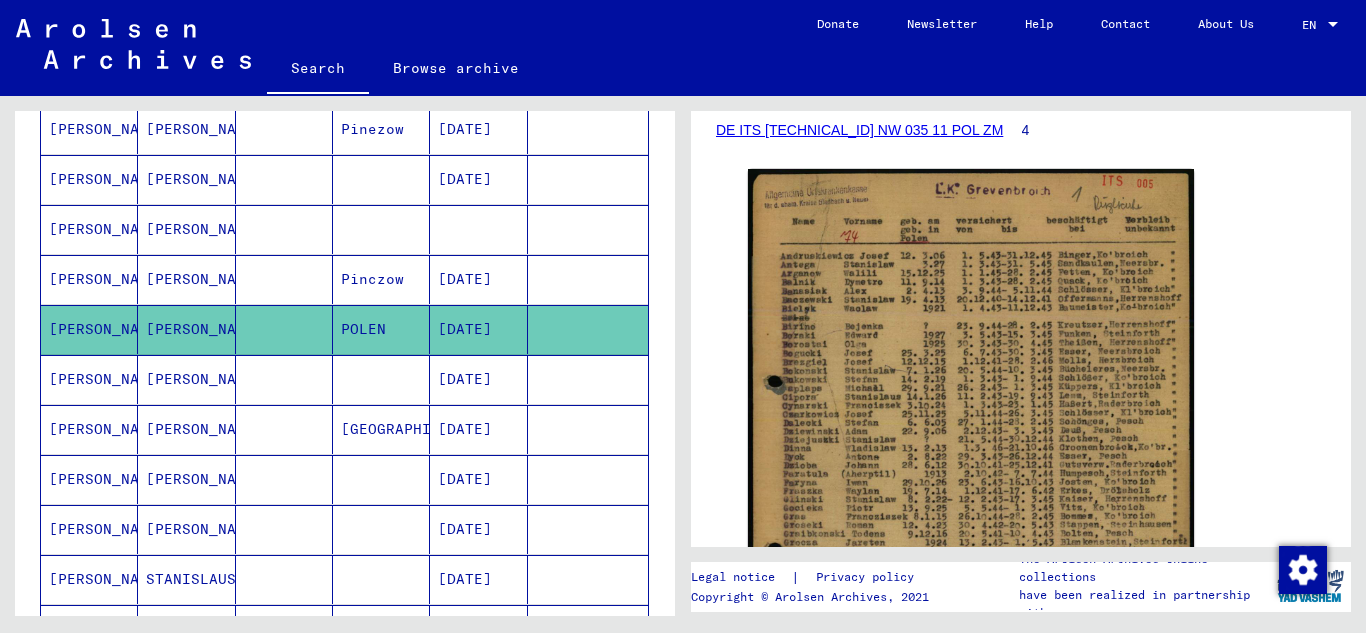 click at bounding box center [284, 279] 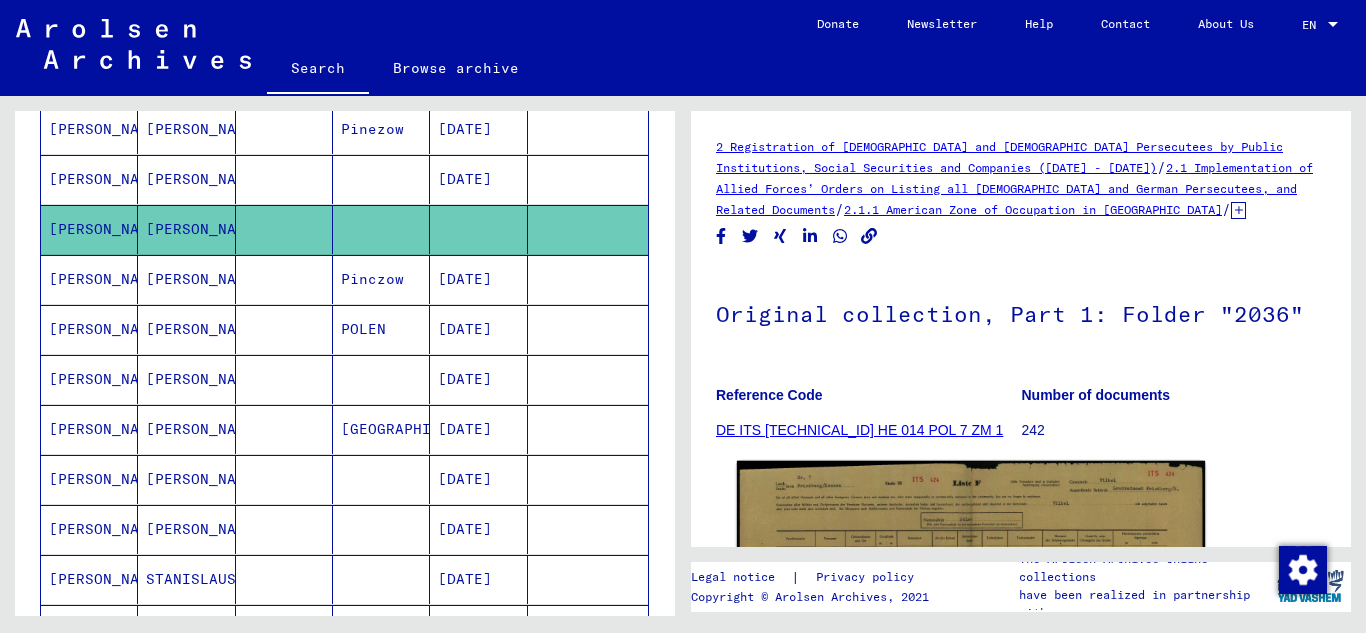 scroll, scrollTop: 300, scrollLeft: 0, axis: vertical 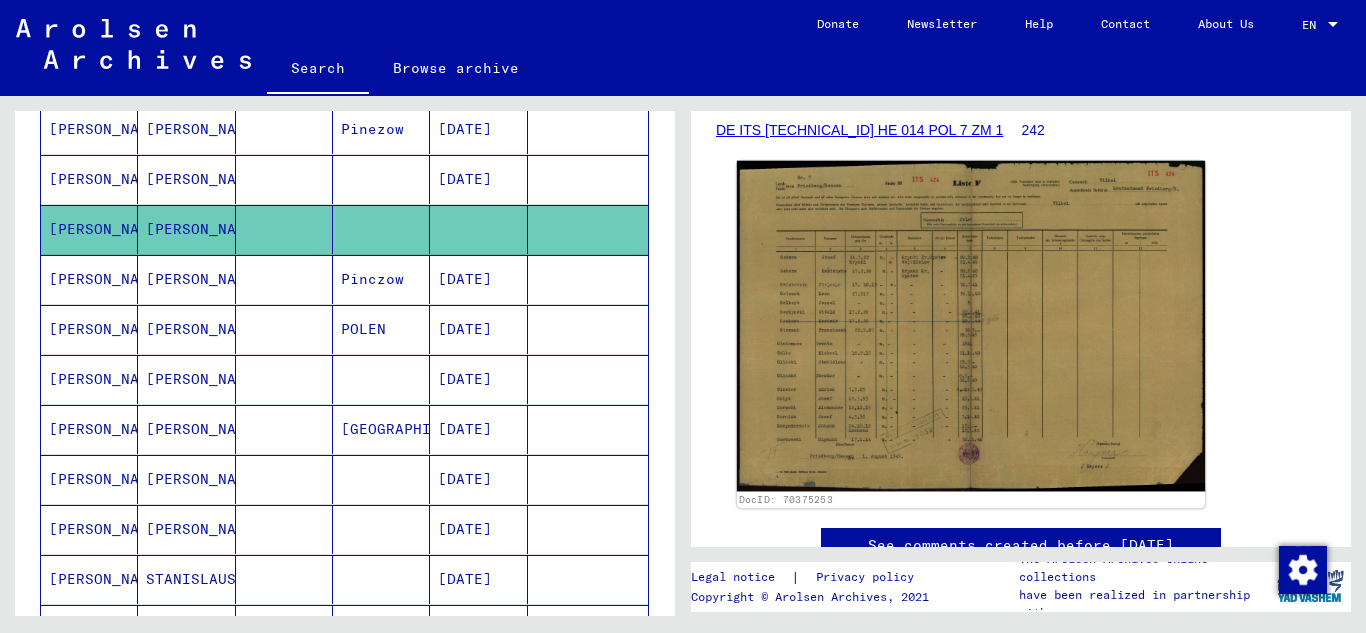 click 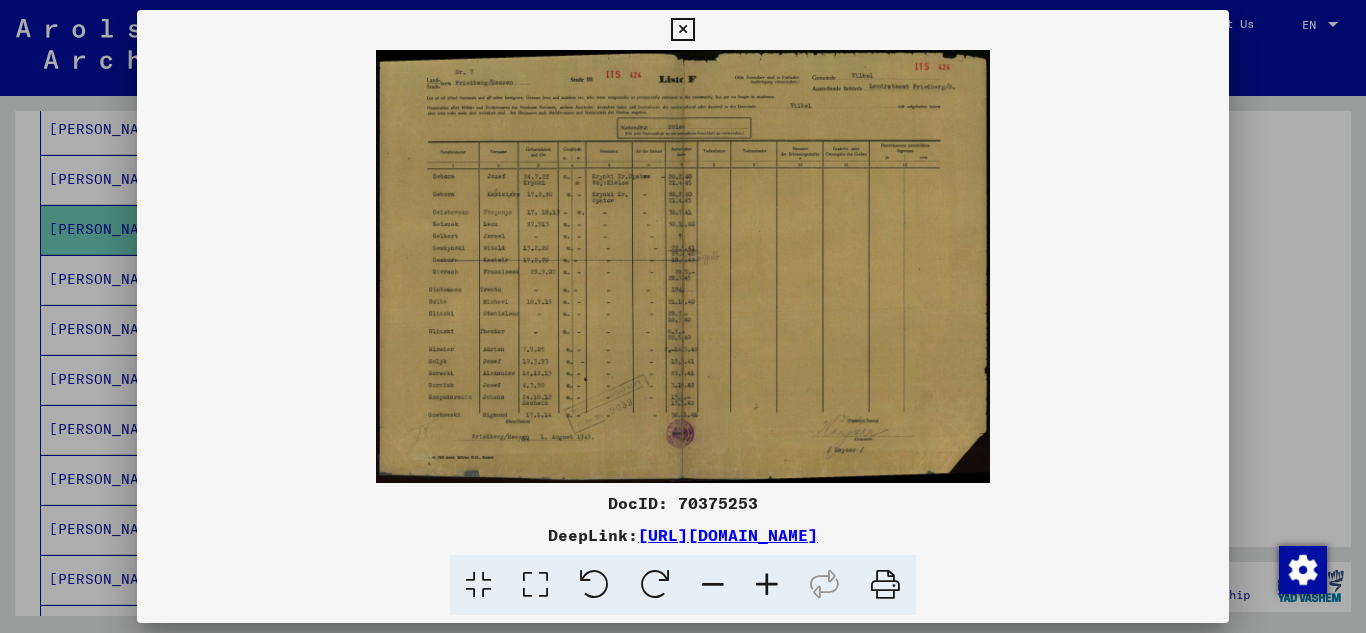 click at bounding box center (682, 30) 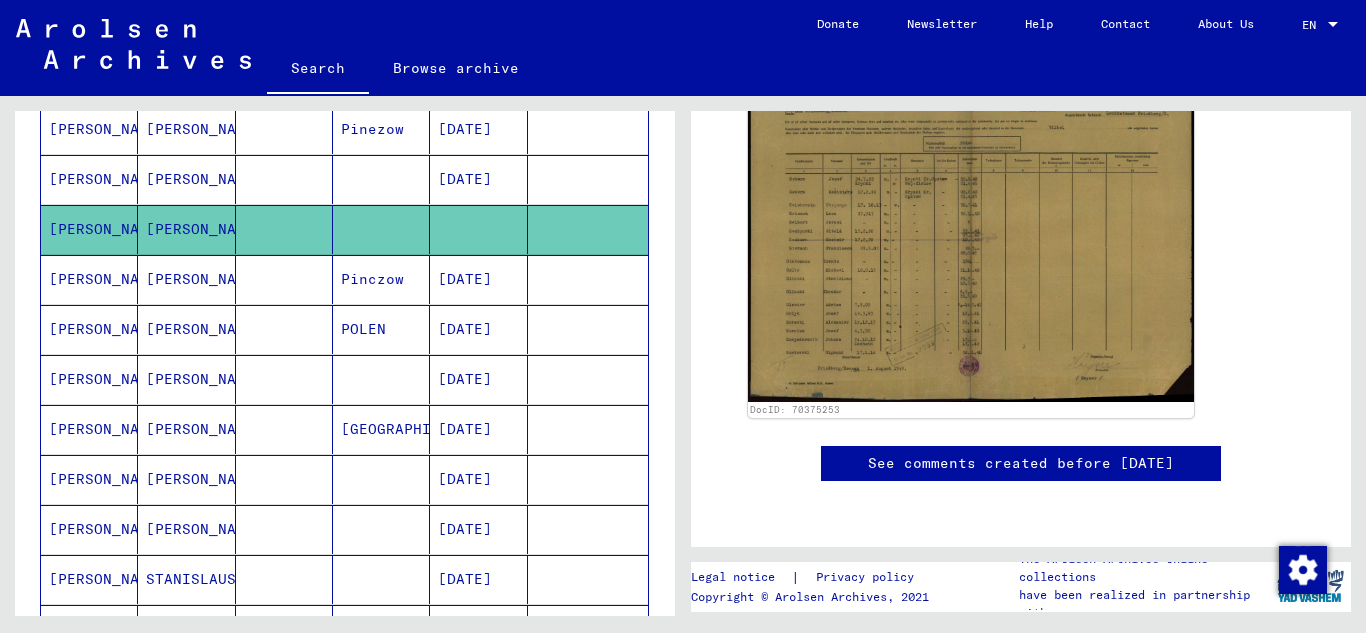 scroll, scrollTop: 400, scrollLeft: 0, axis: vertical 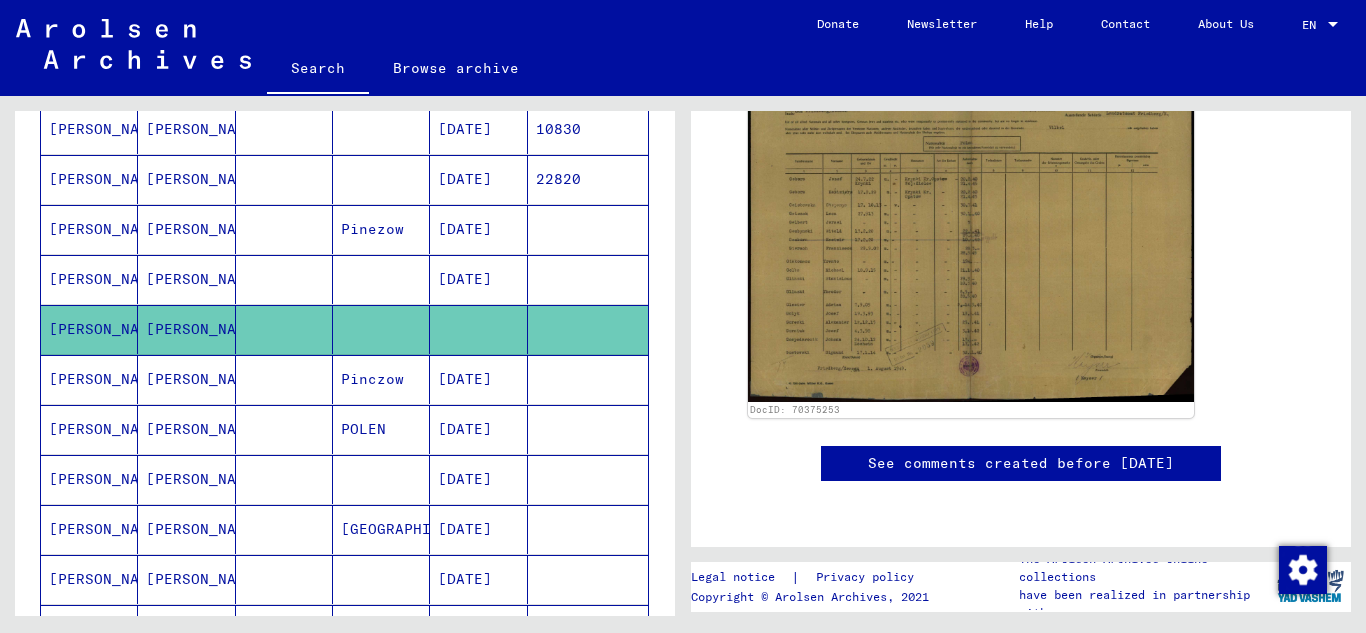 click at bounding box center (284, 229) 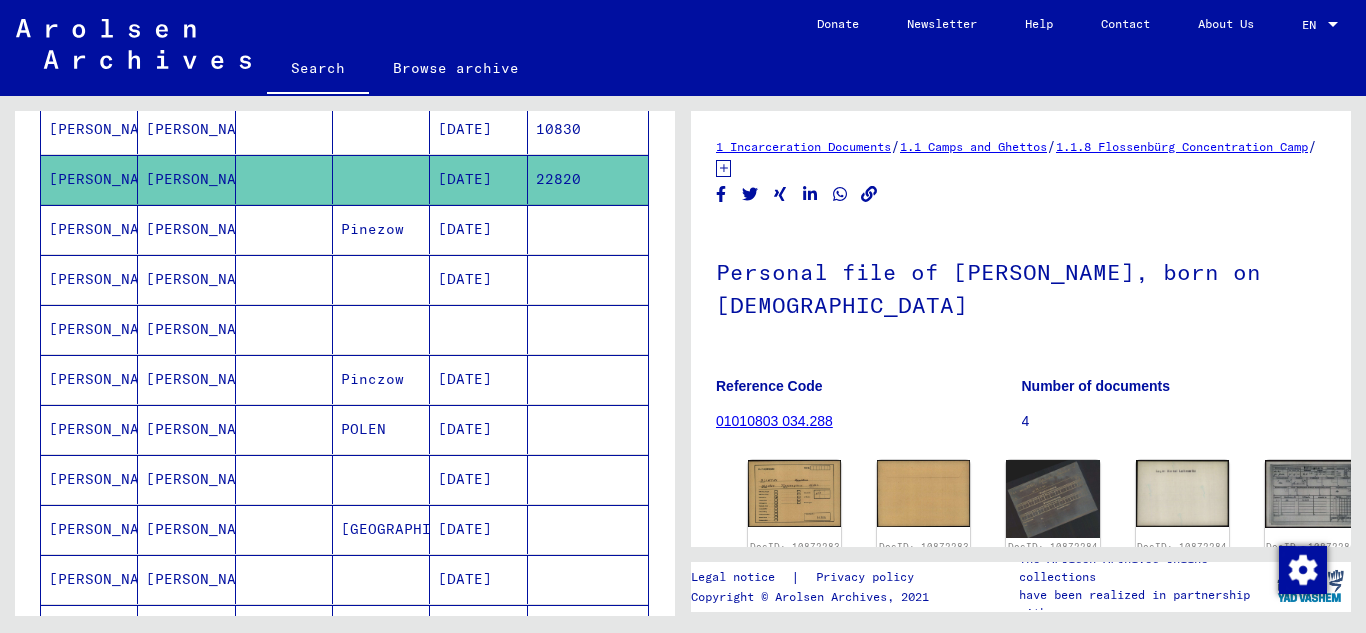 scroll, scrollTop: 300, scrollLeft: 0, axis: vertical 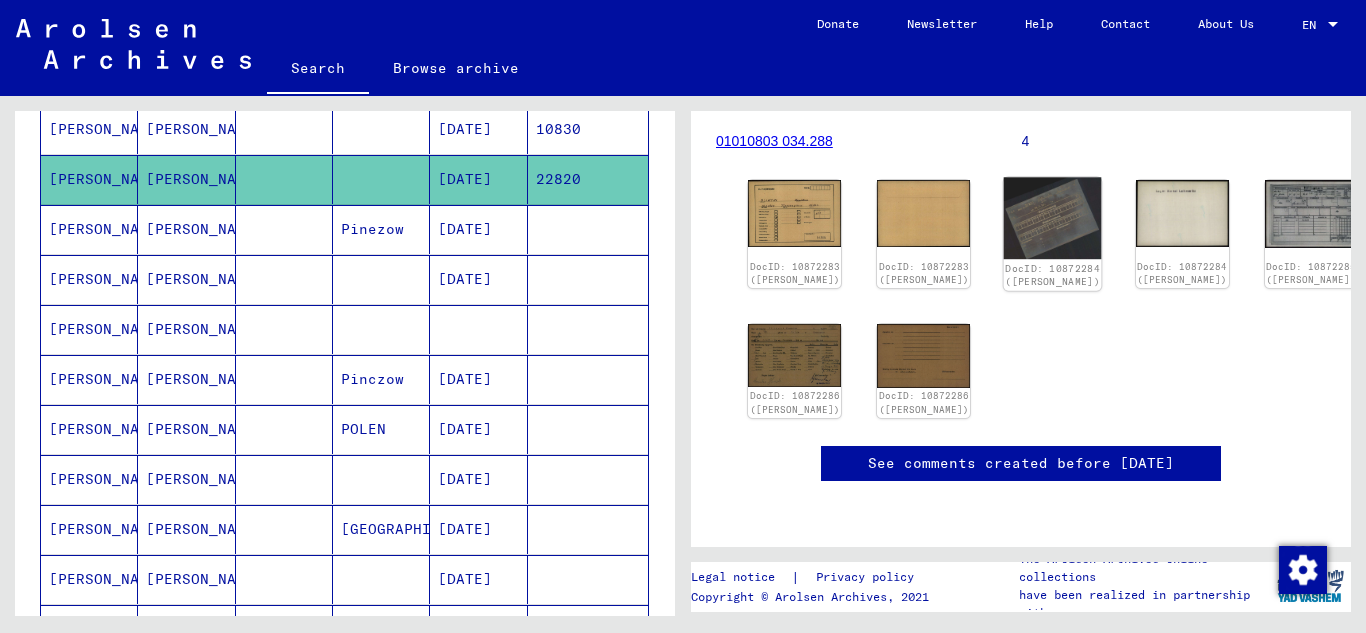 click 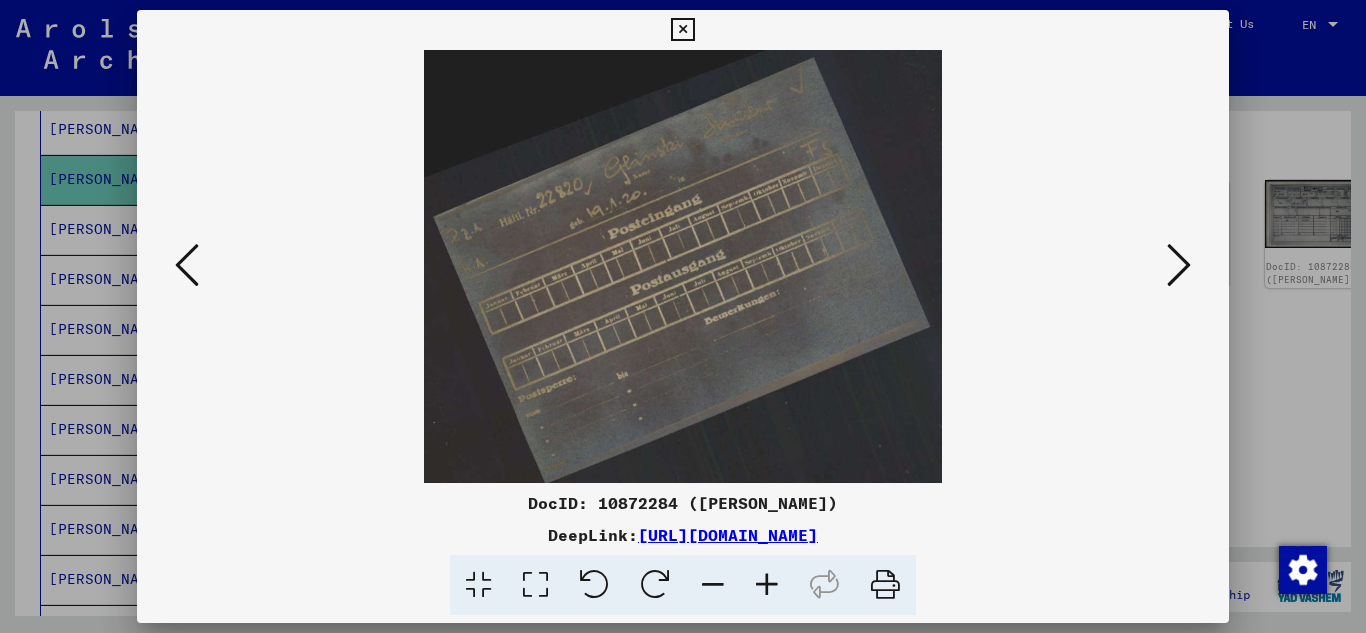click at bounding box center [1179, 265] 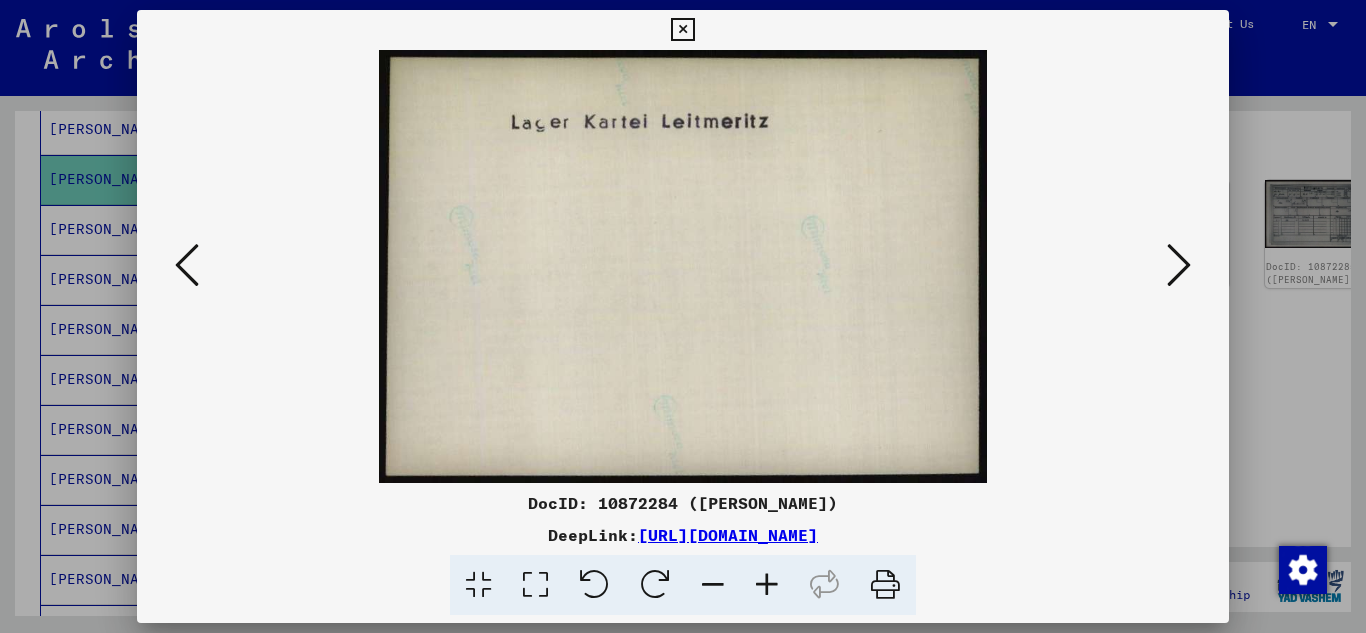 click at bounding box center [1179, 265] 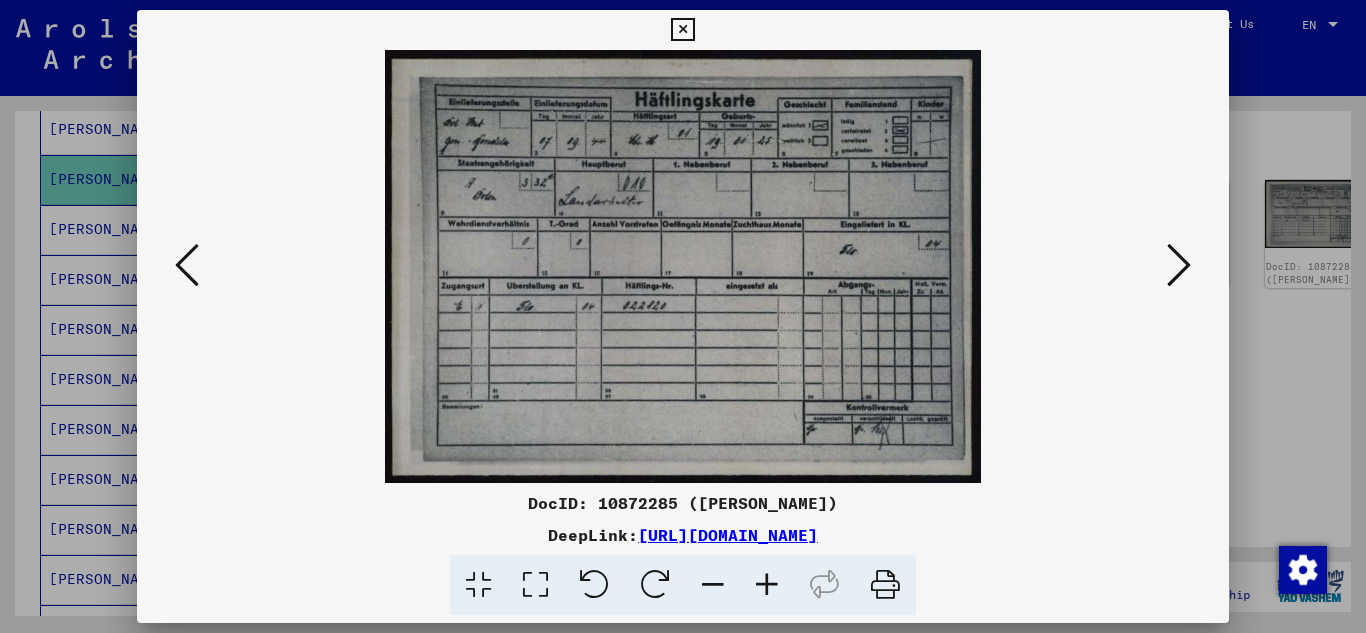 click at bounding box center (1179, 265) 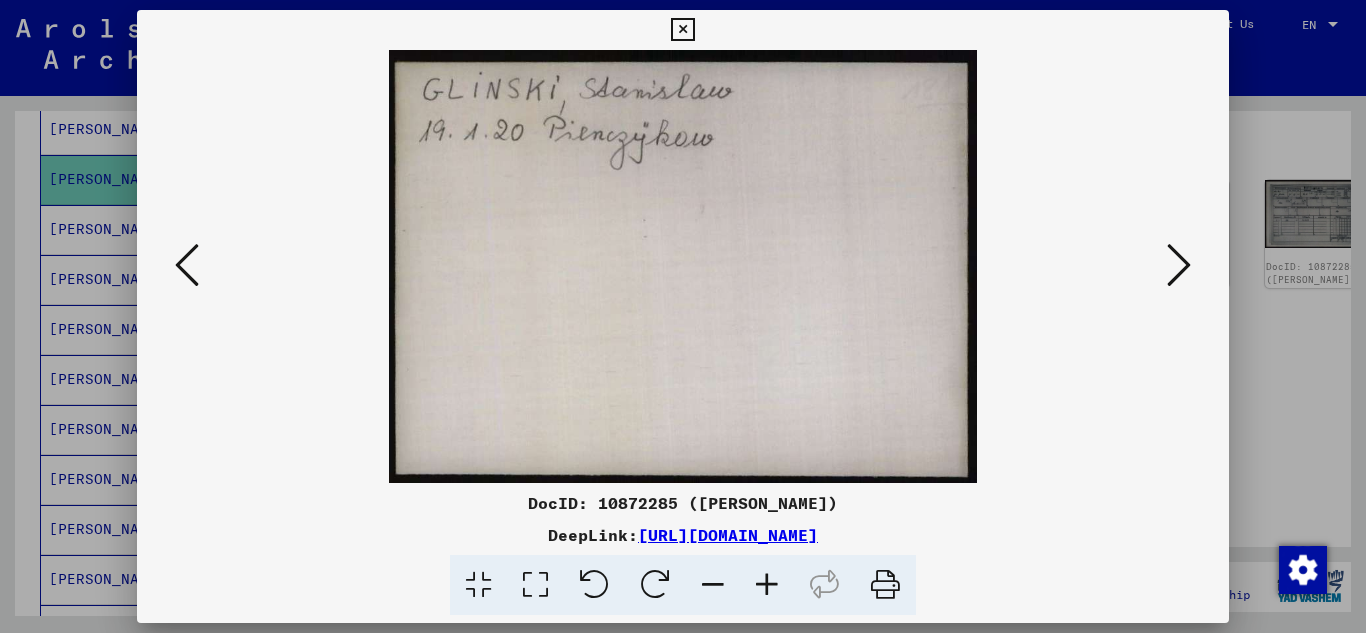 click at bounding box center [1179, 265] 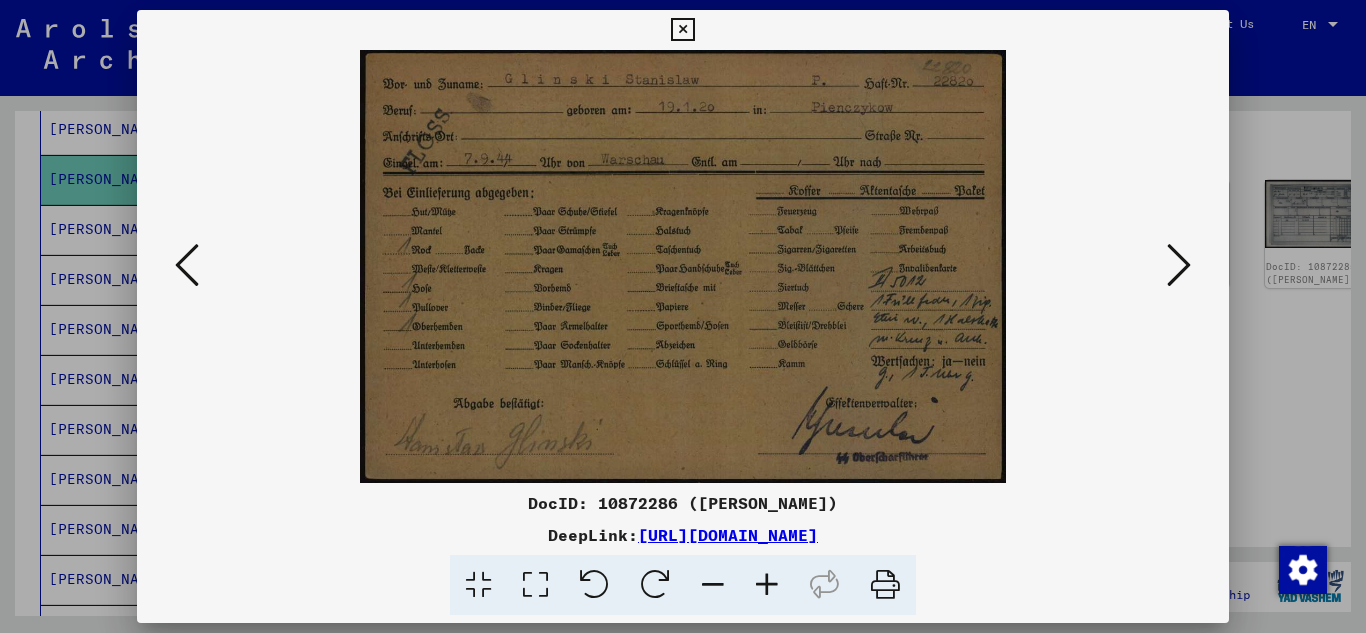 click at bounding box center (682, 30) 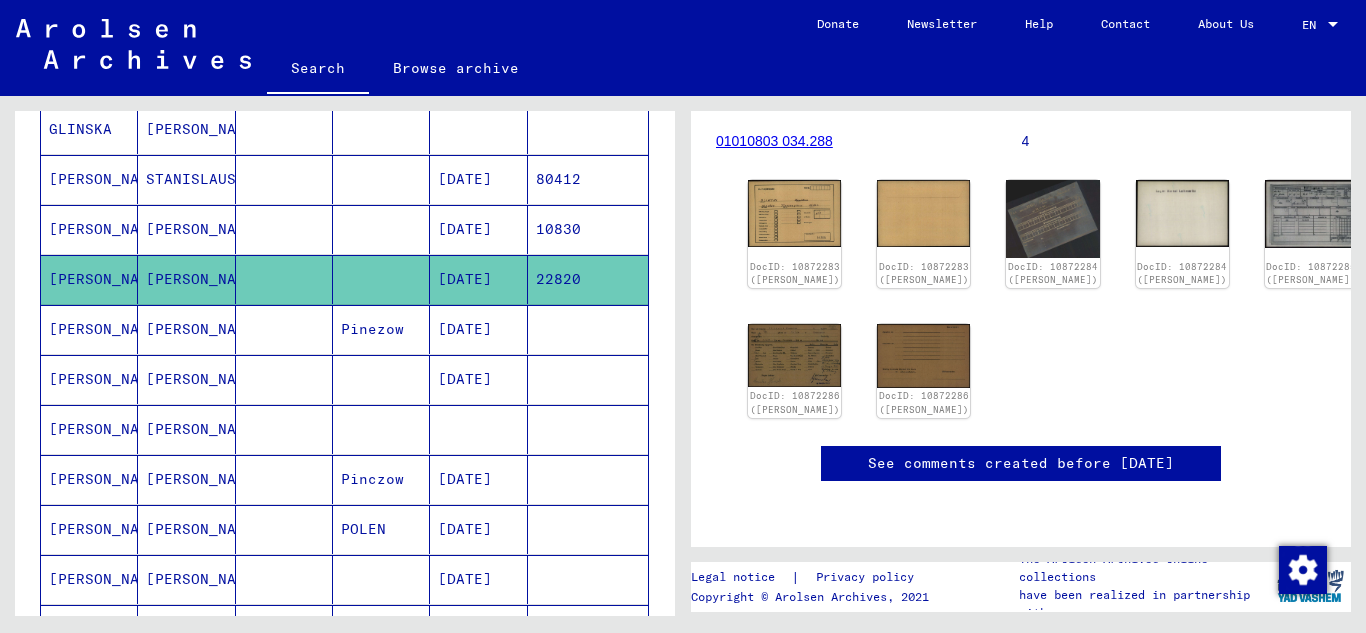 scroll, scrollTop: 600, scrollLeft: 0, axis: vertical 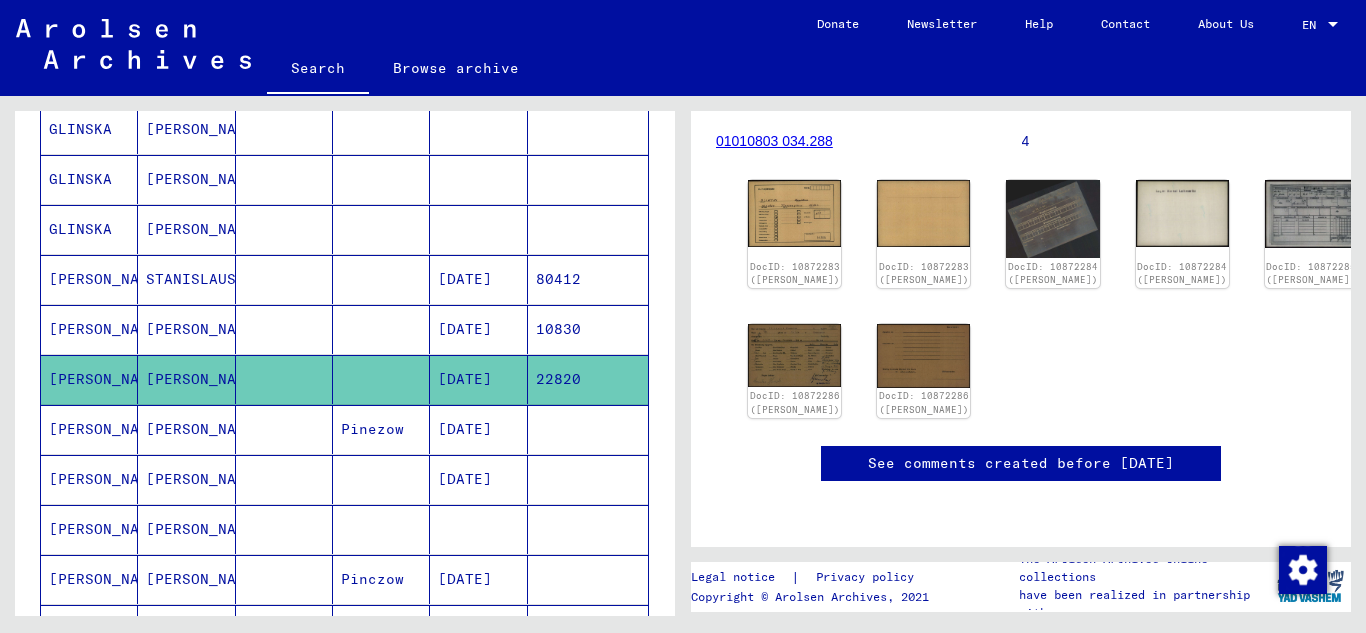 click at bounding box center (284, 279) 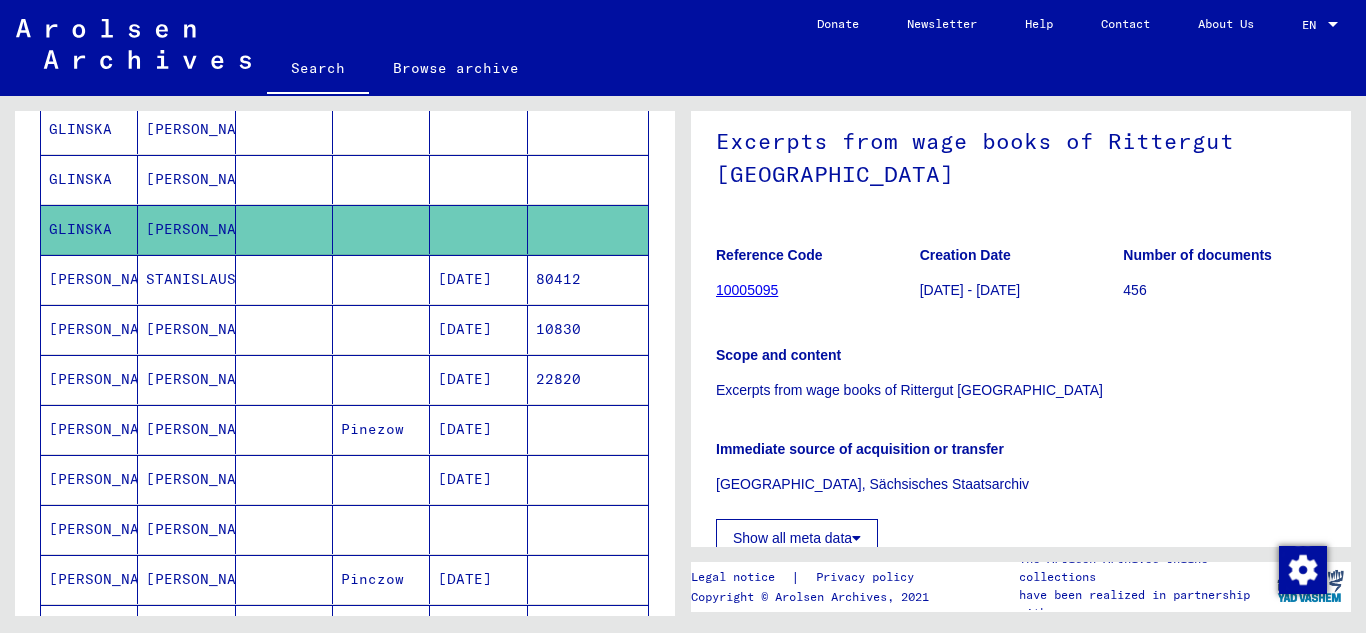 scroll, scrollTop: 200, scrollLeft: 0, axis: vertical 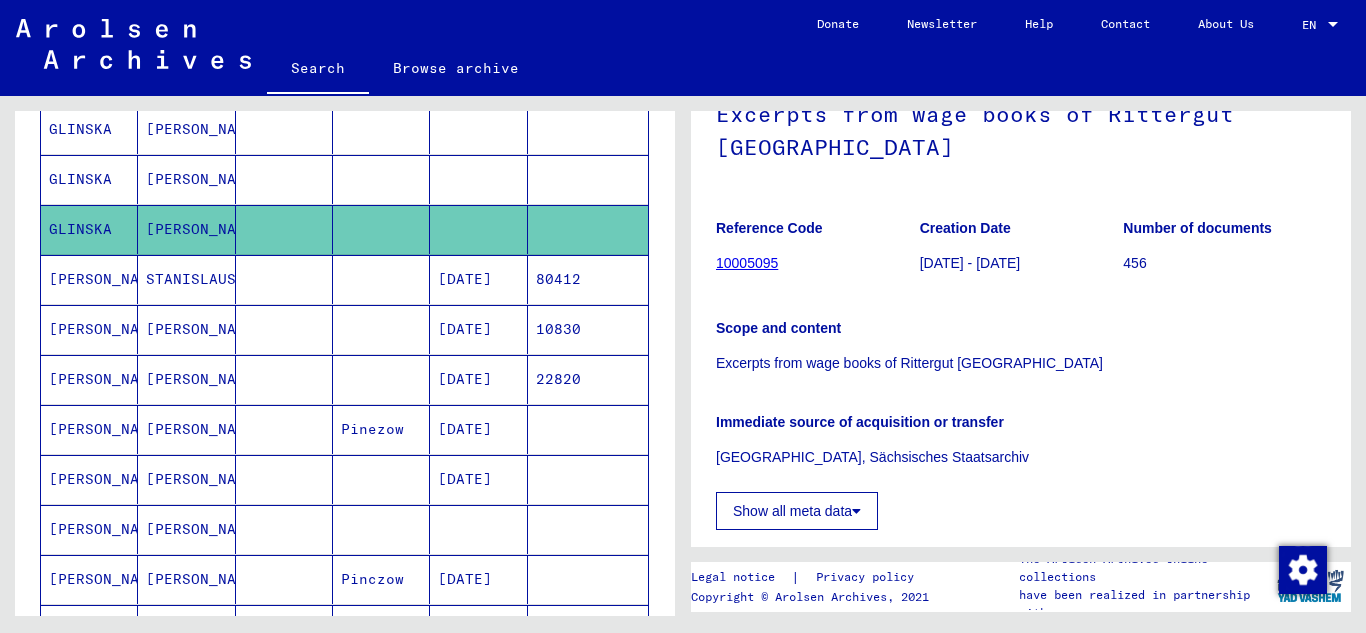 click on "[PERSON_NAME]" 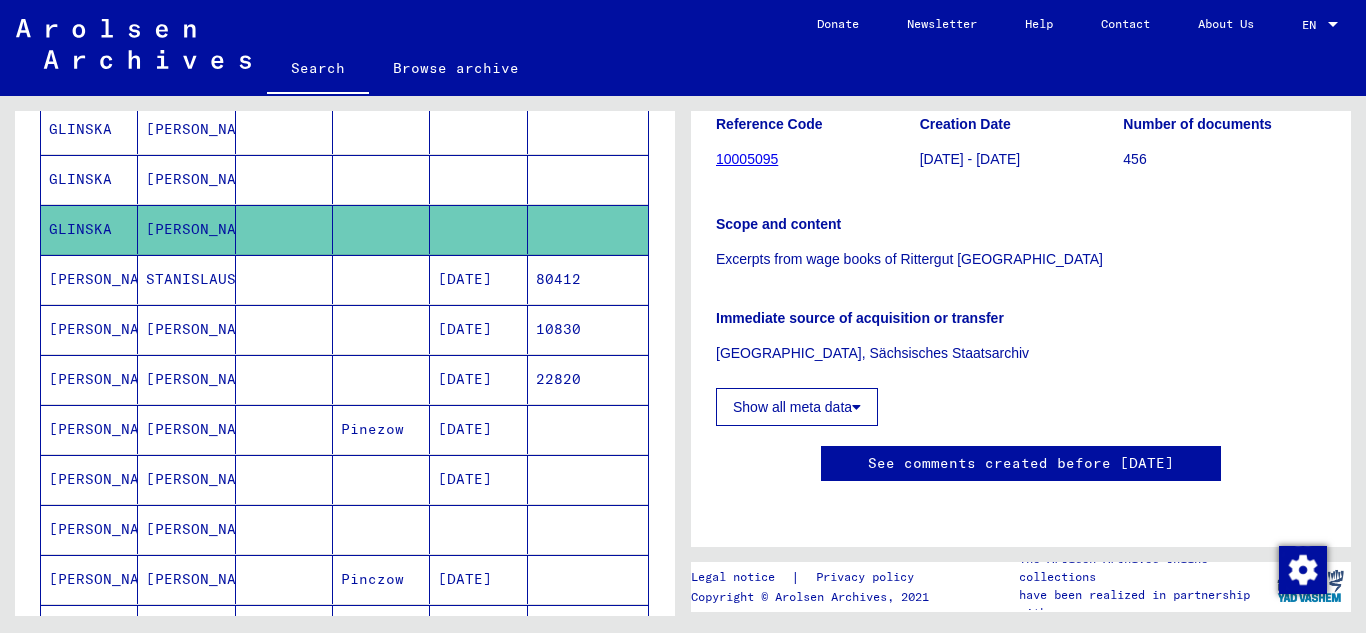 scroll, scrollTop: 991, scrollLeft: 0, axis: vertical 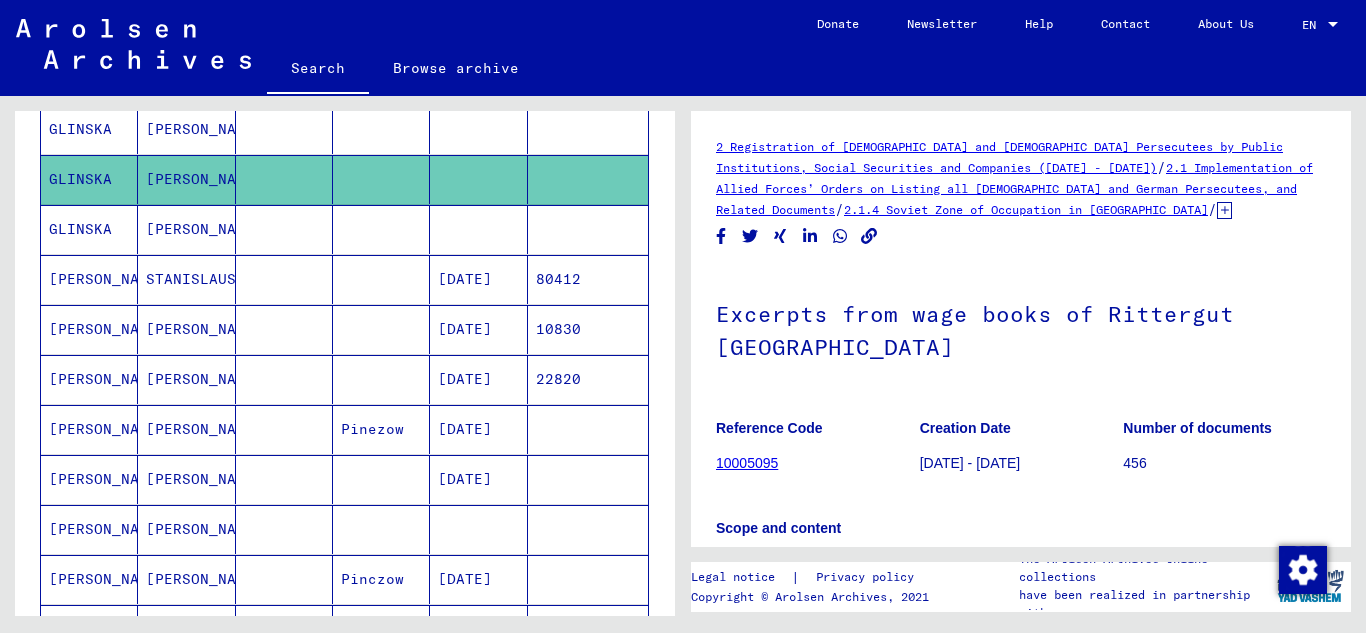 click on "[PERSON_NAME]" 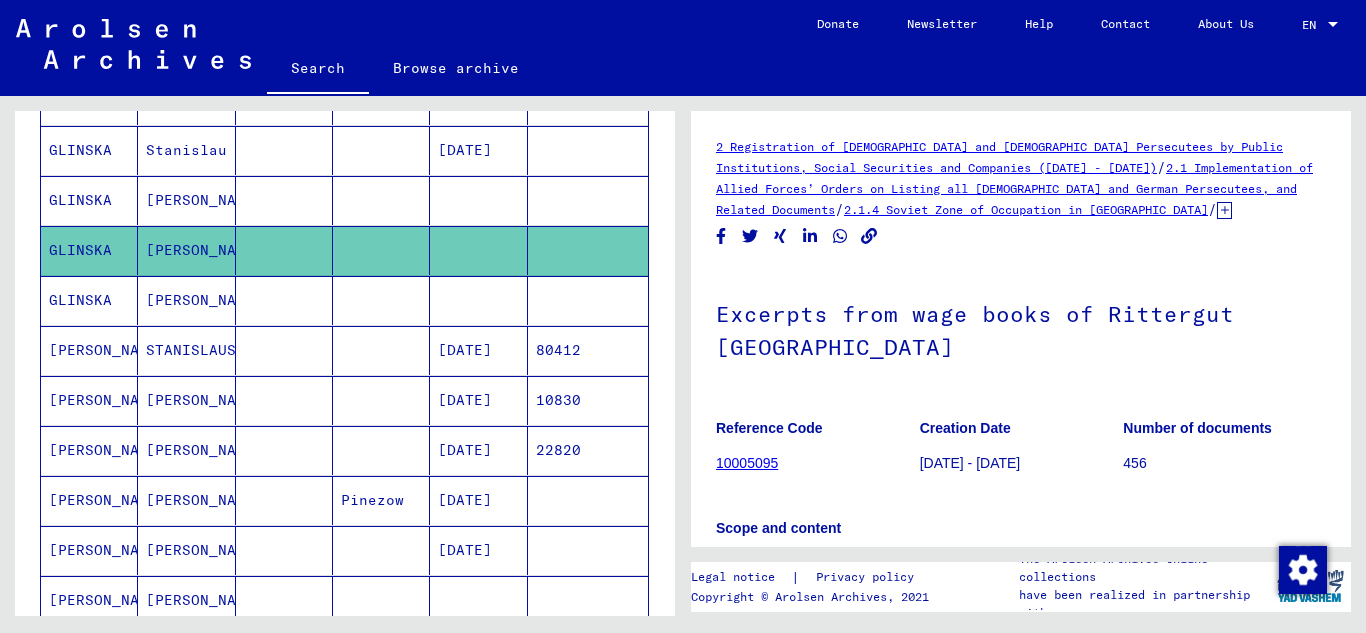 scroll, scrollTop: 500, scrollLeft: 0, axis: vertical 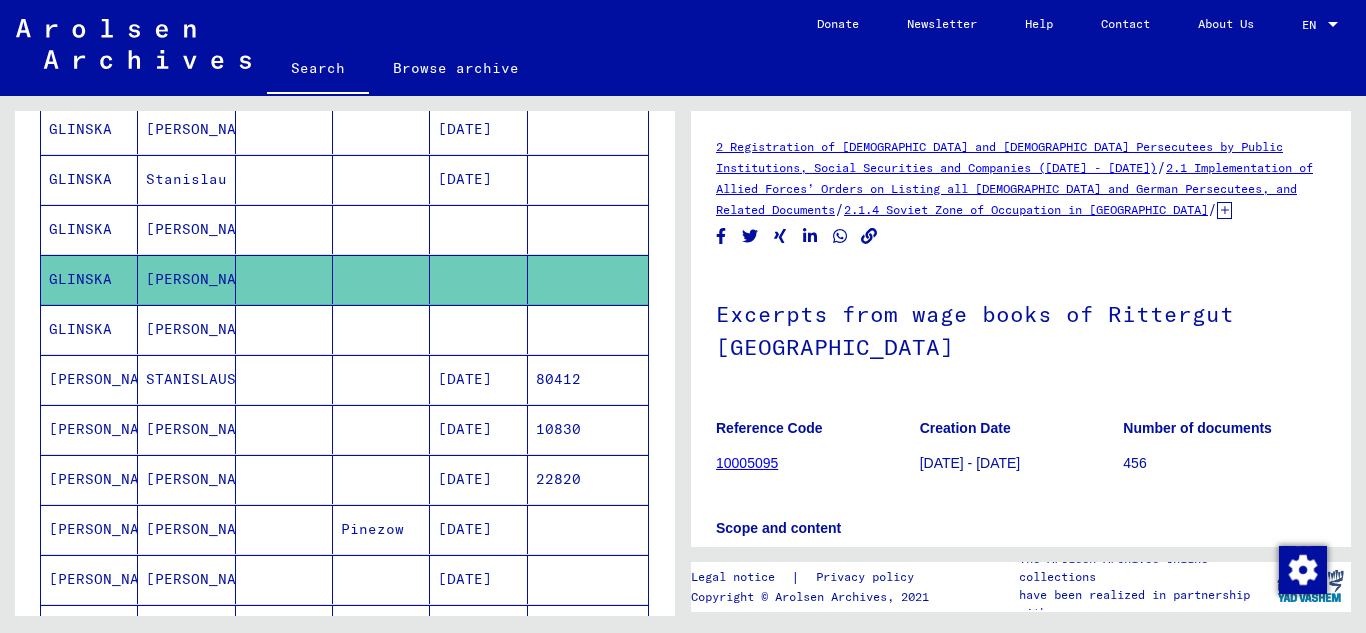 click on "[PERSON_NAME]" at bounding box center [186, 279] 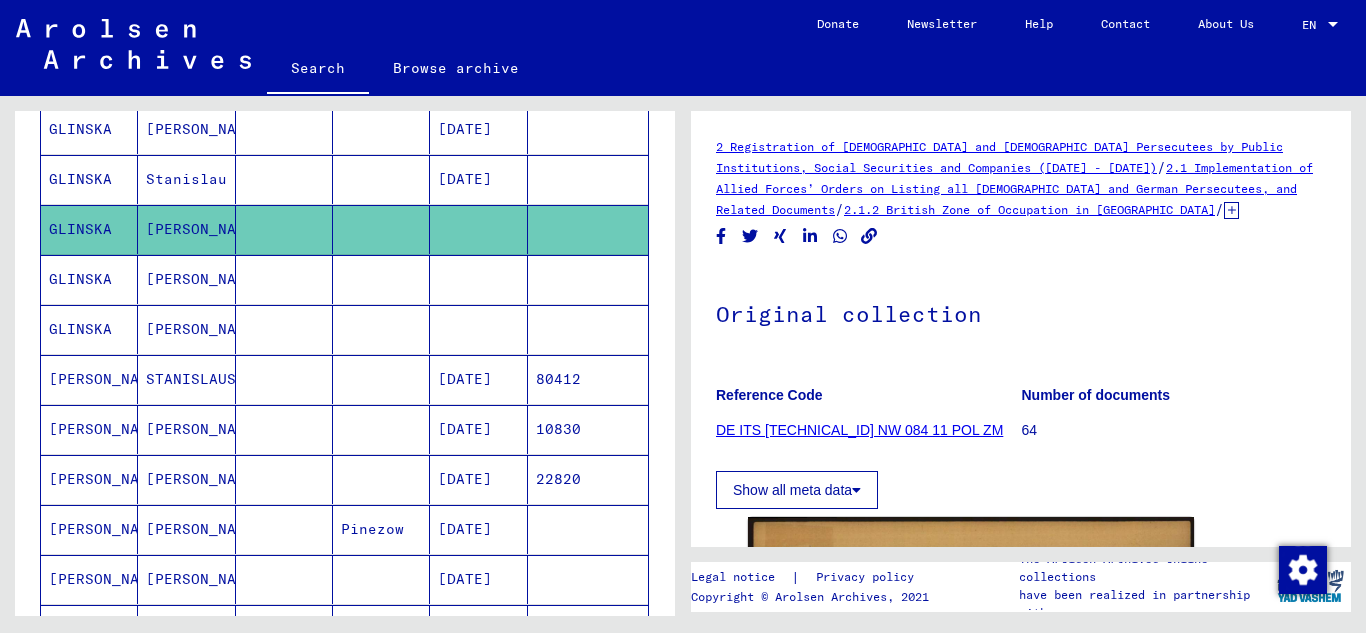 scroll, scrollTop: 0, scrollLeft: 0, axis: both 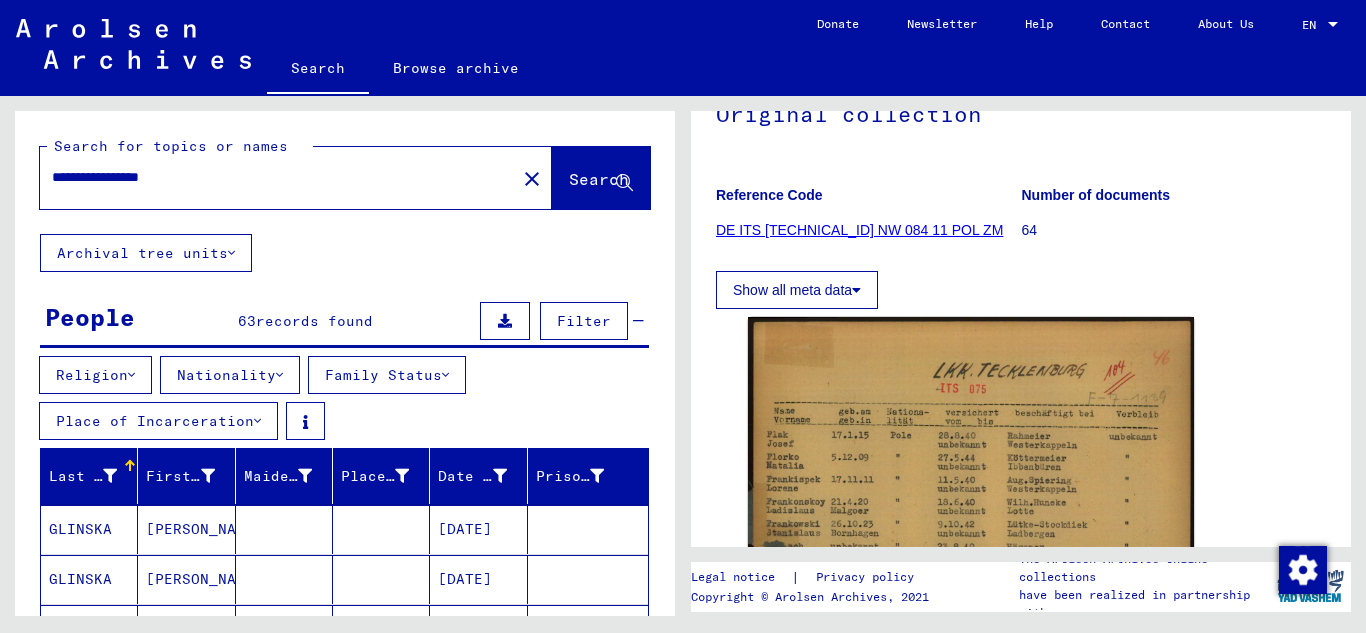 click on "**********" at bounding box center (278, 177) 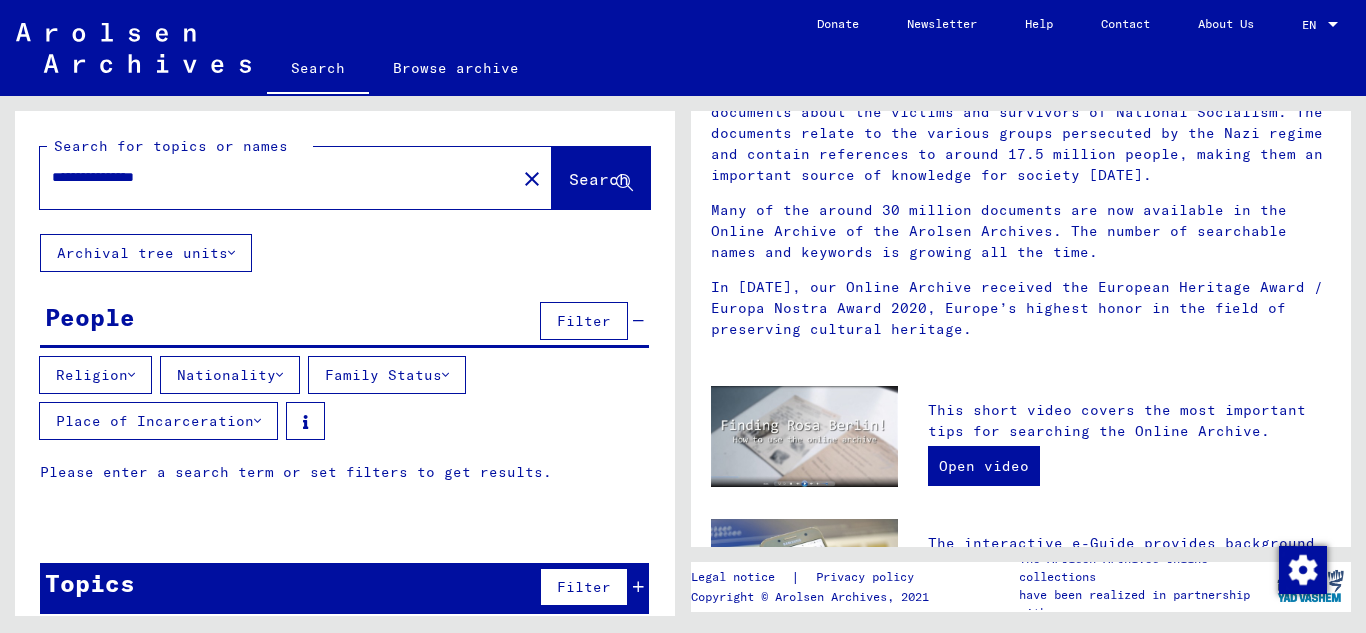 scroll, scrollTop: 0, scrollLeft: 0, axis: both 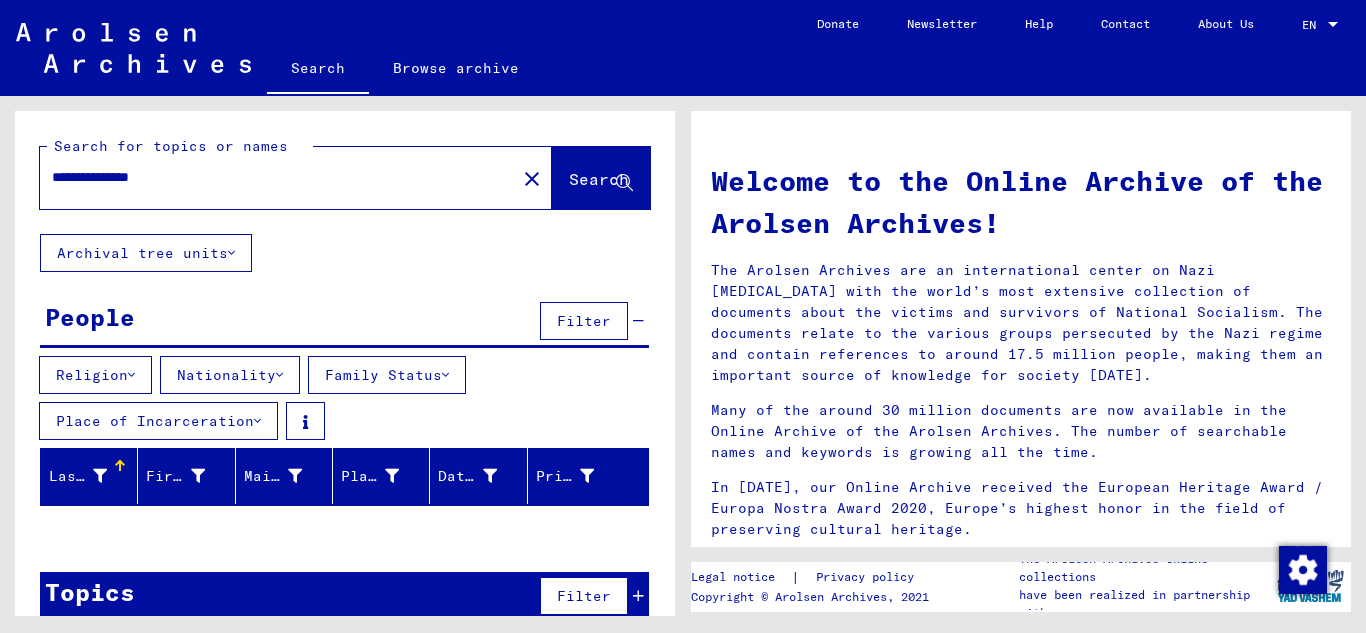 type on "**********" 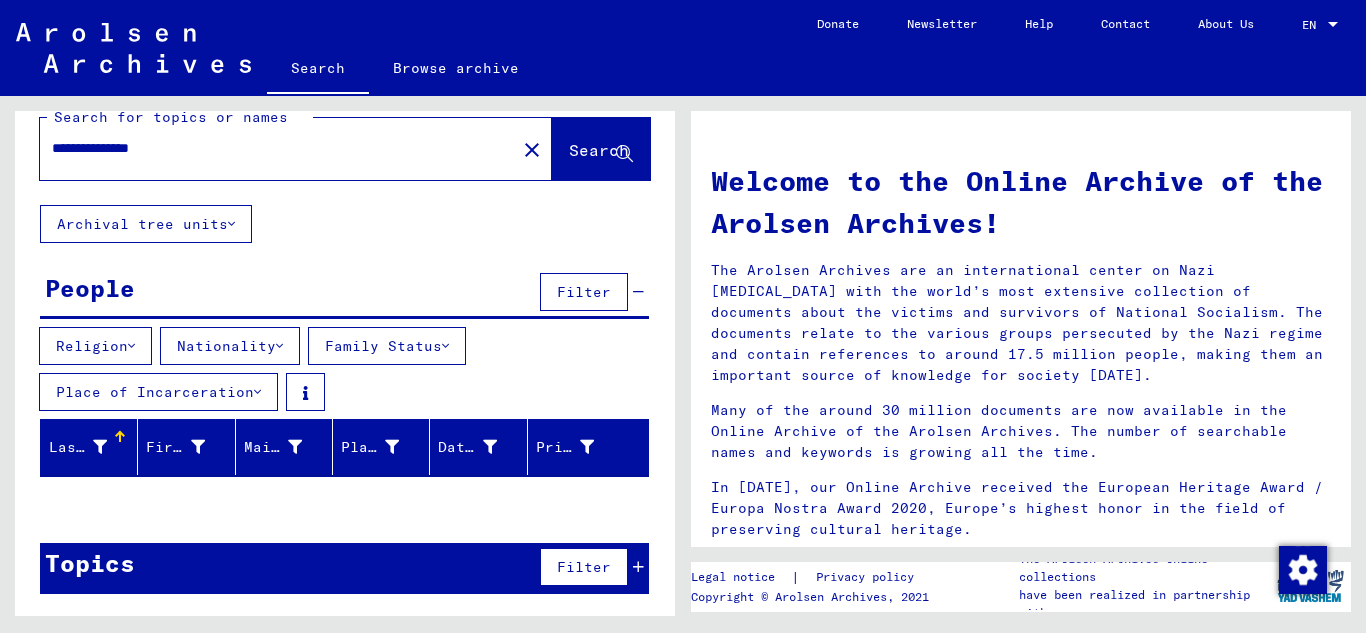 scroll, scrollTop: 0, scrollLeft: 0, axis: both 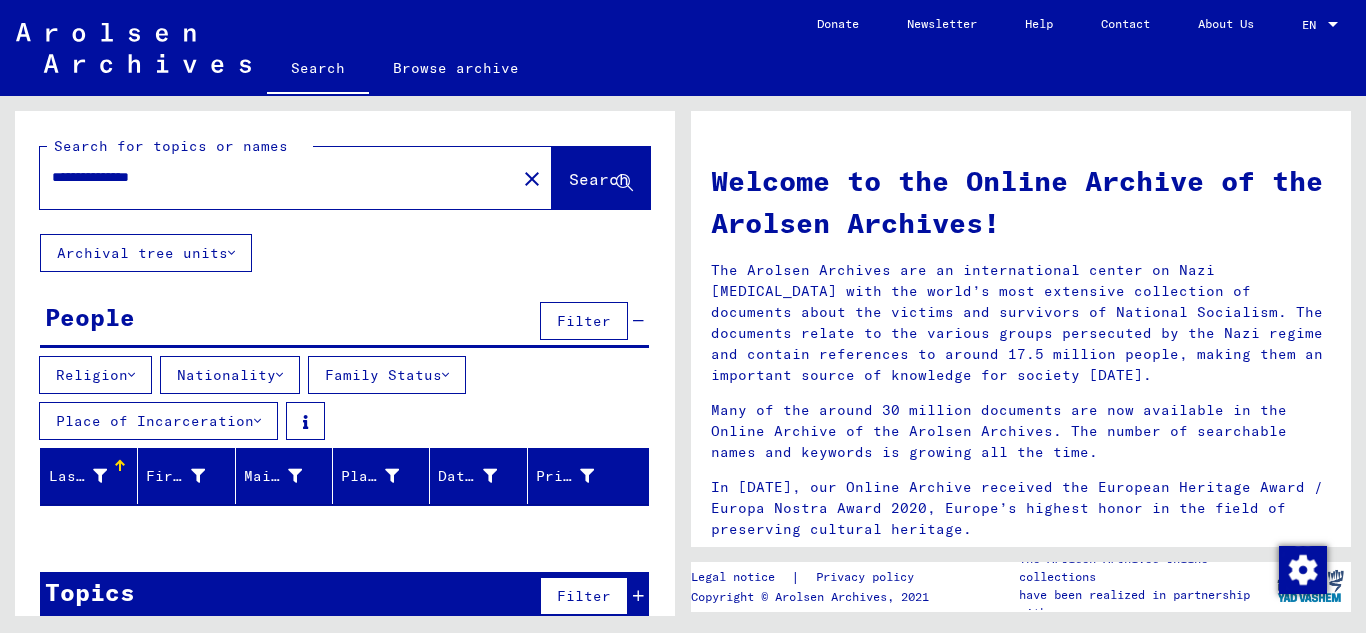 click on "close" 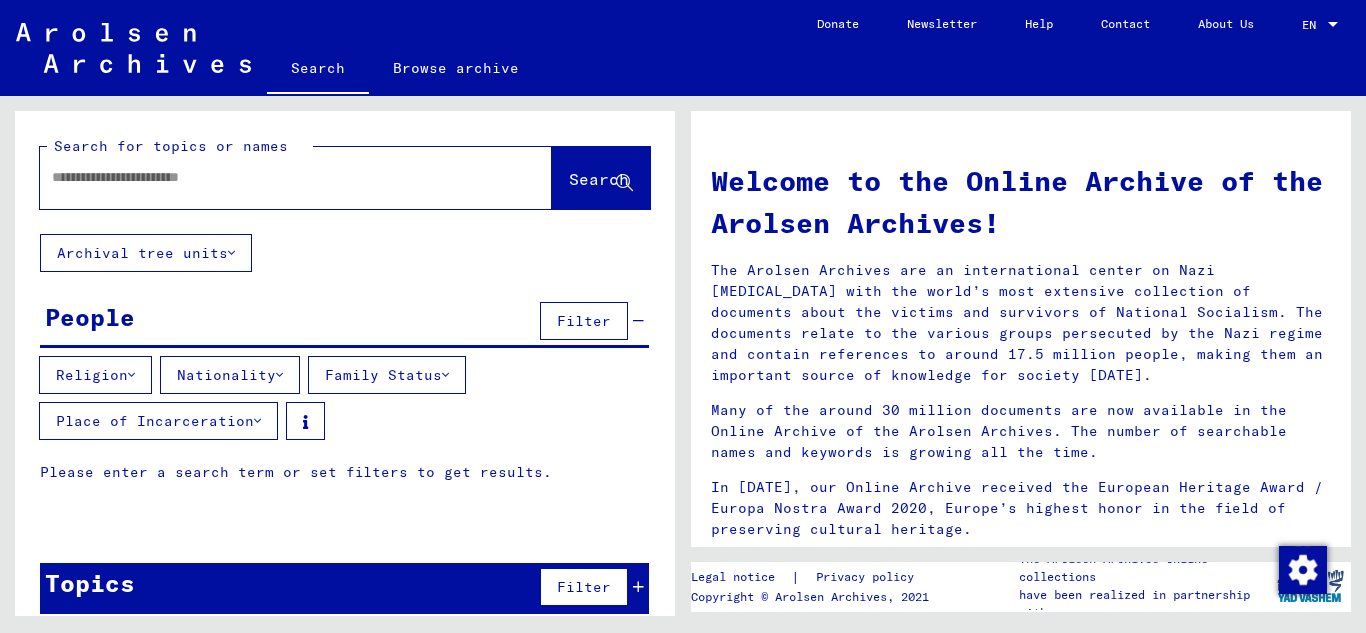 click at bounding box center [272, 177] 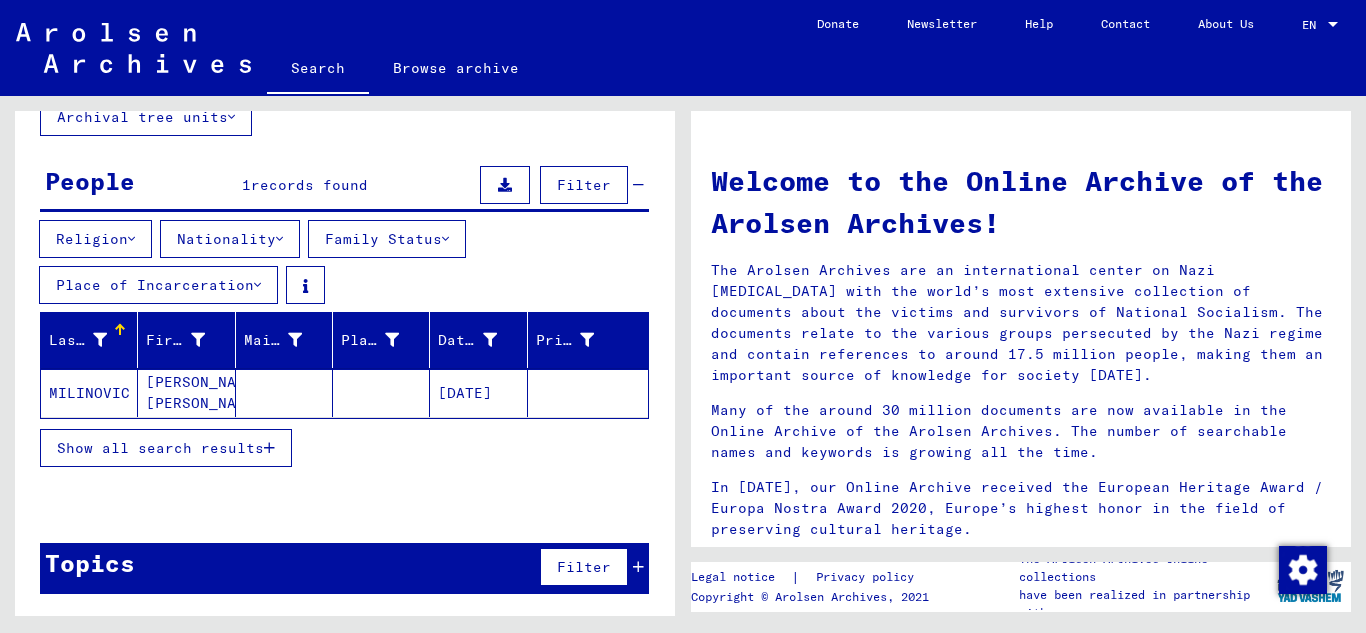 scroll, scrollTop: 172, scrollLeft: 0, axis: vertical 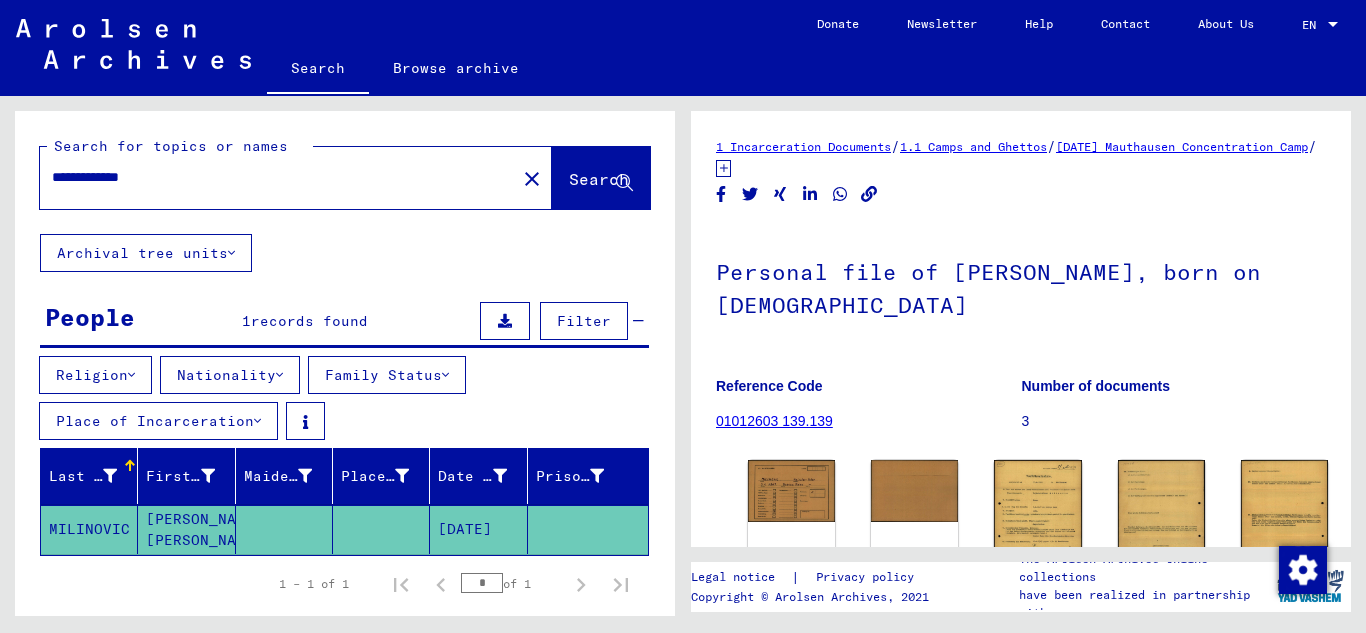 click on "**********" at bounding box center (278, 177) 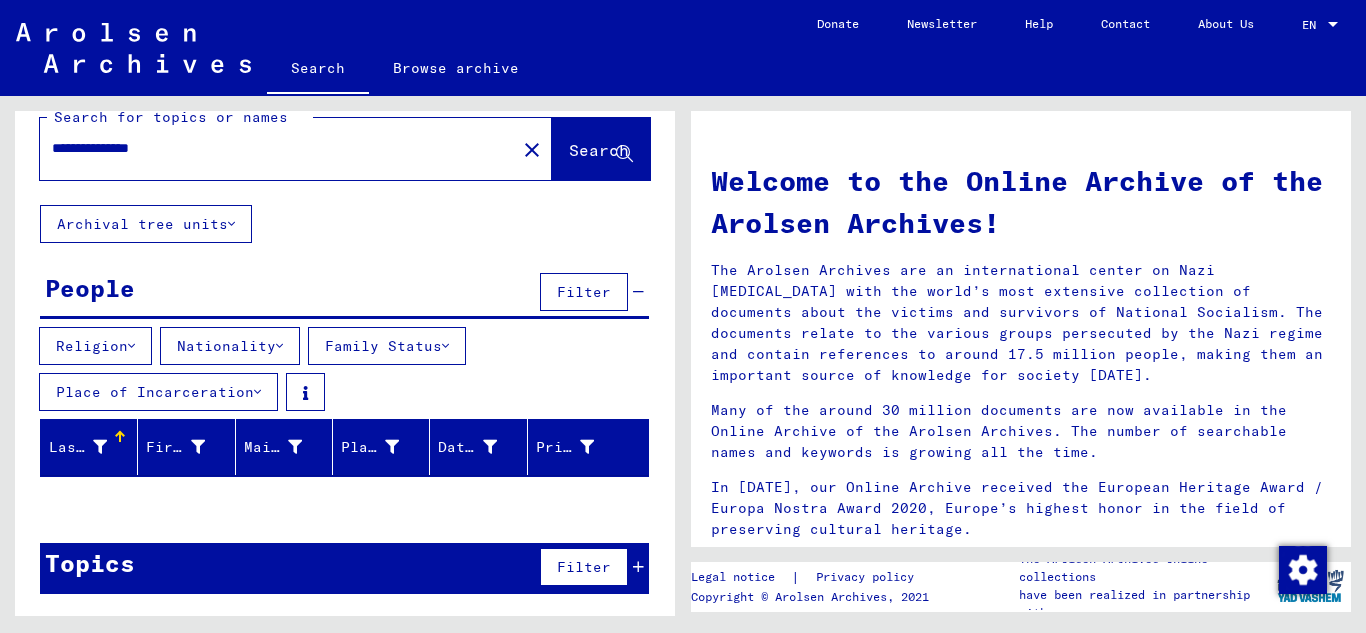 scroll, scrollTop: 0, scrollLeft: 0, axis: both 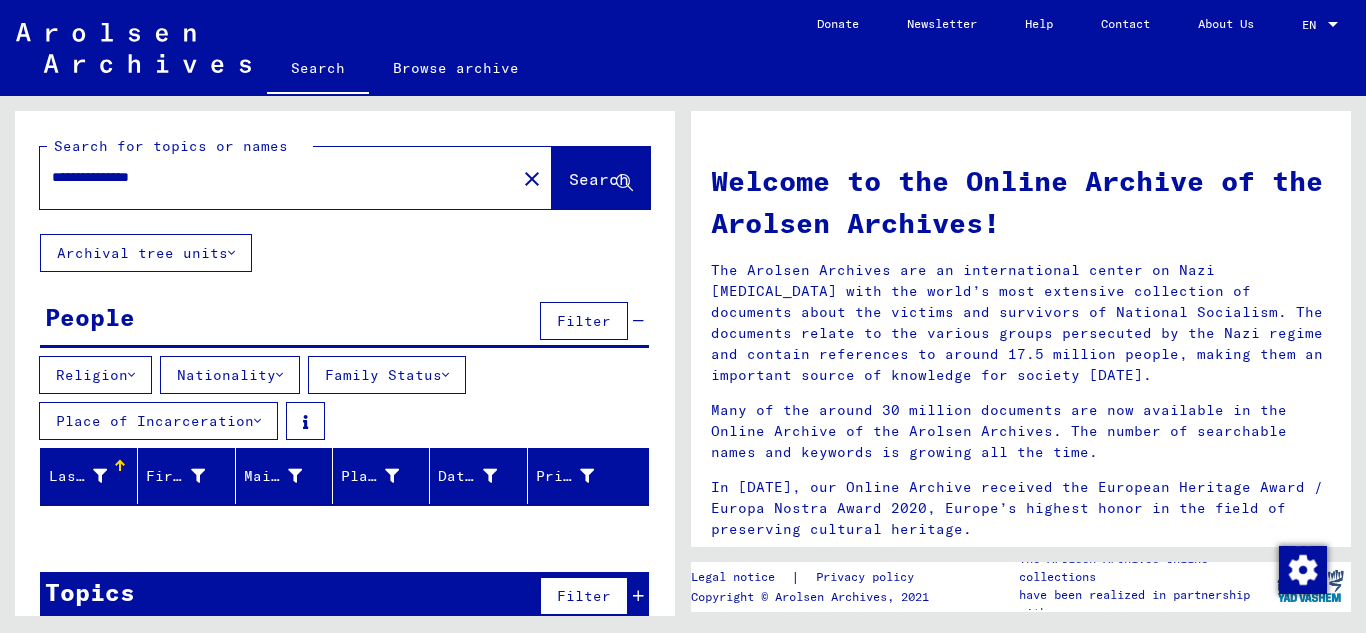 click on "**********" at bounding box center [272, 177] 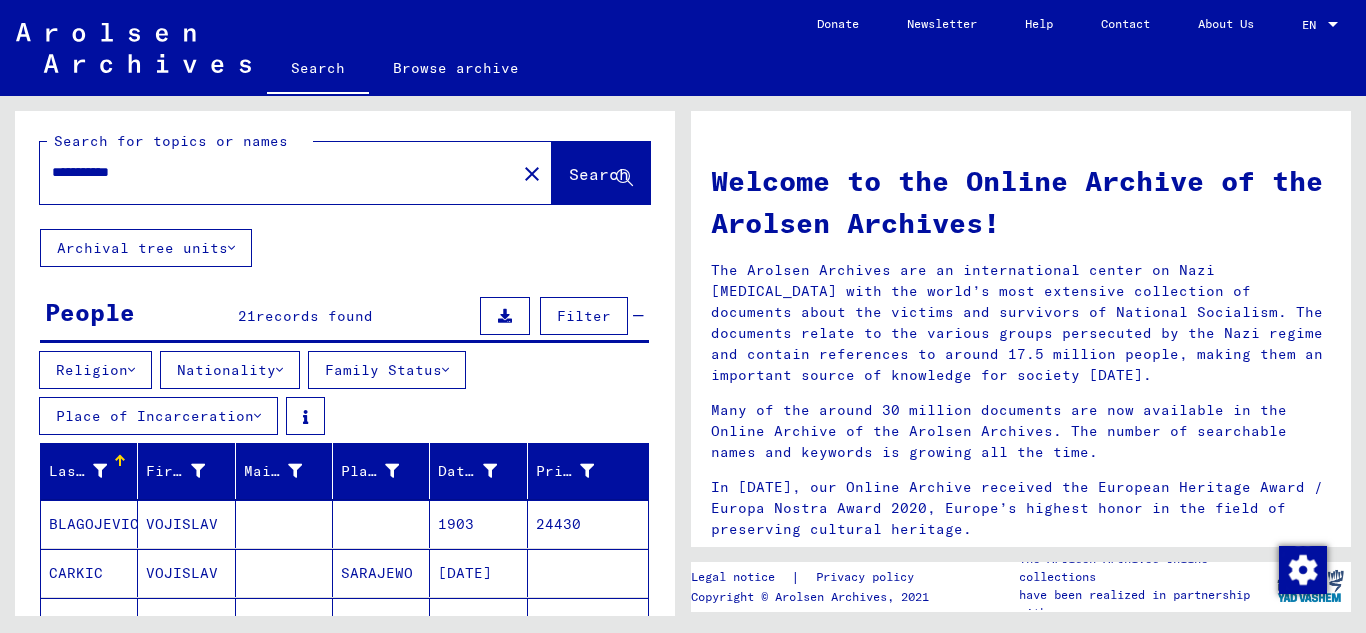 scroll, scrollTop: 0, scrollLeft: 0, axis: both 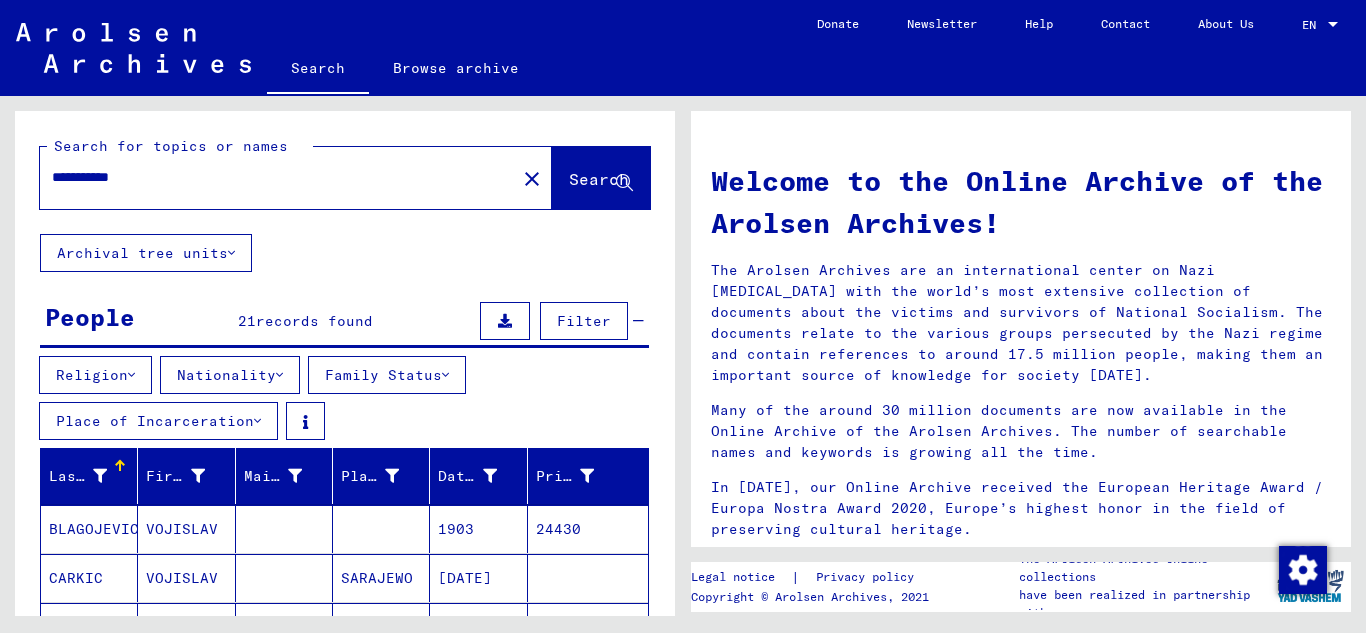 click on "**********" at bounding box center [272, 177] 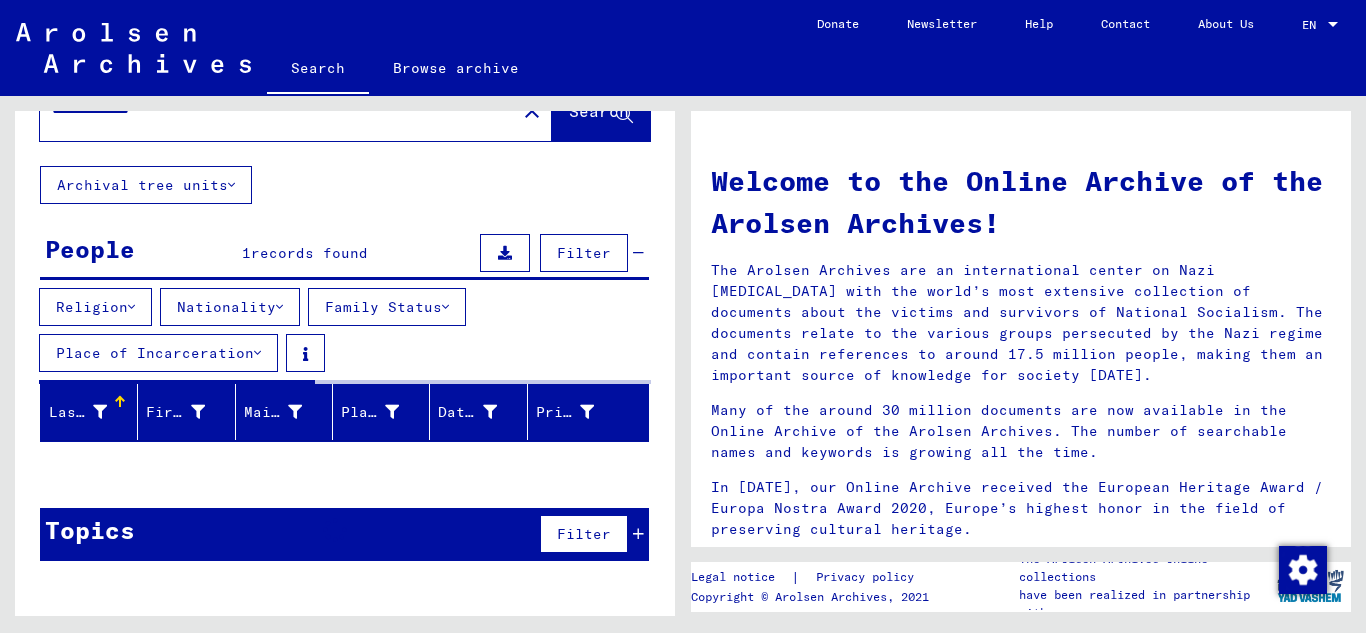 scroll, scrollTop: 114, scrollLeft: 0, axis: vertical 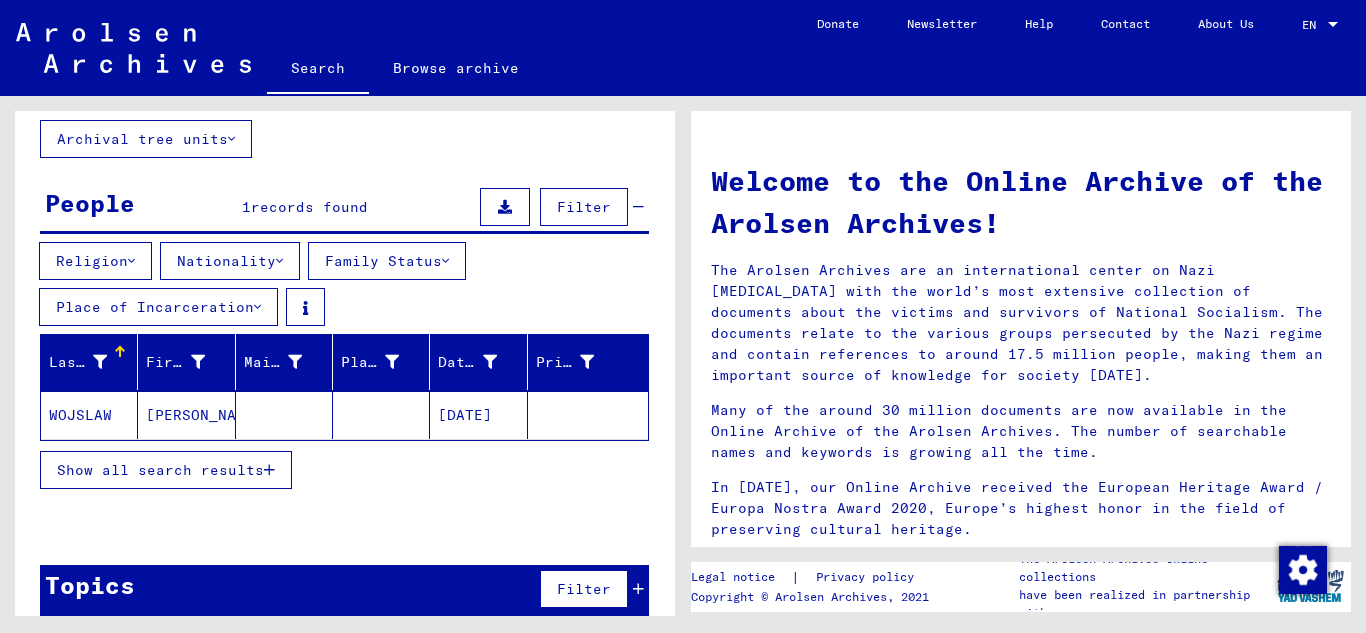 click on "[PERSON_NAME]" 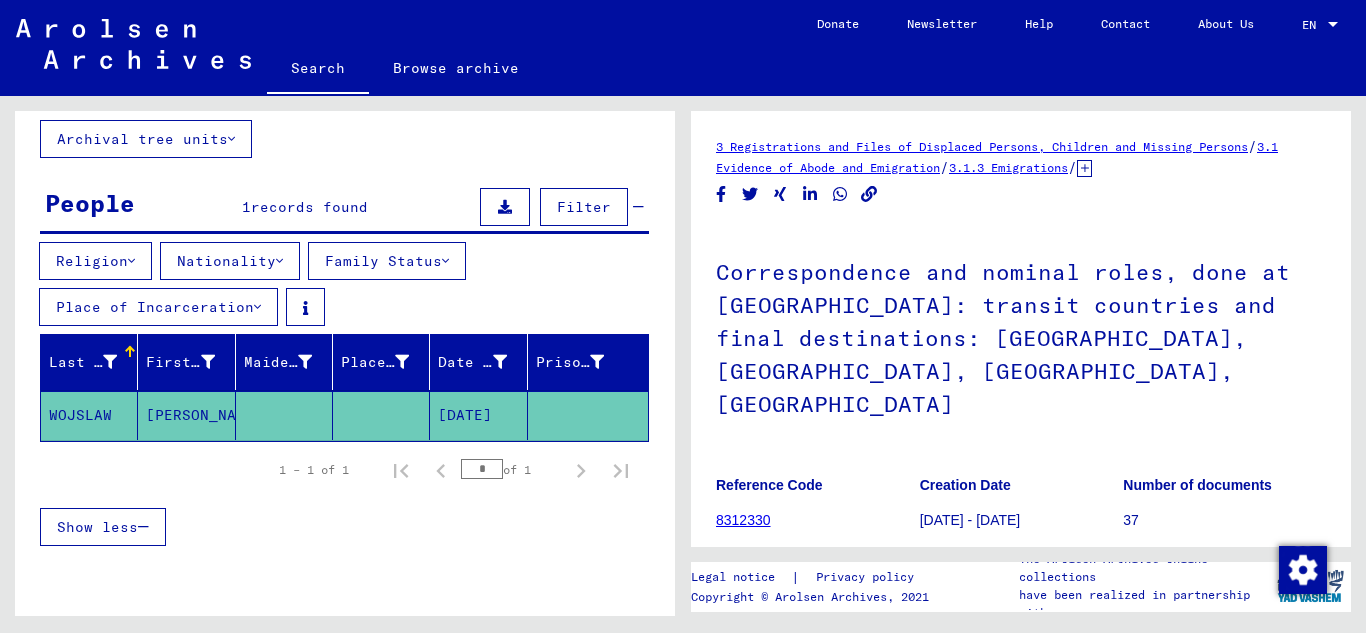 scroll, scrollTop: 200, scrollLeft: 0, axis: vertical 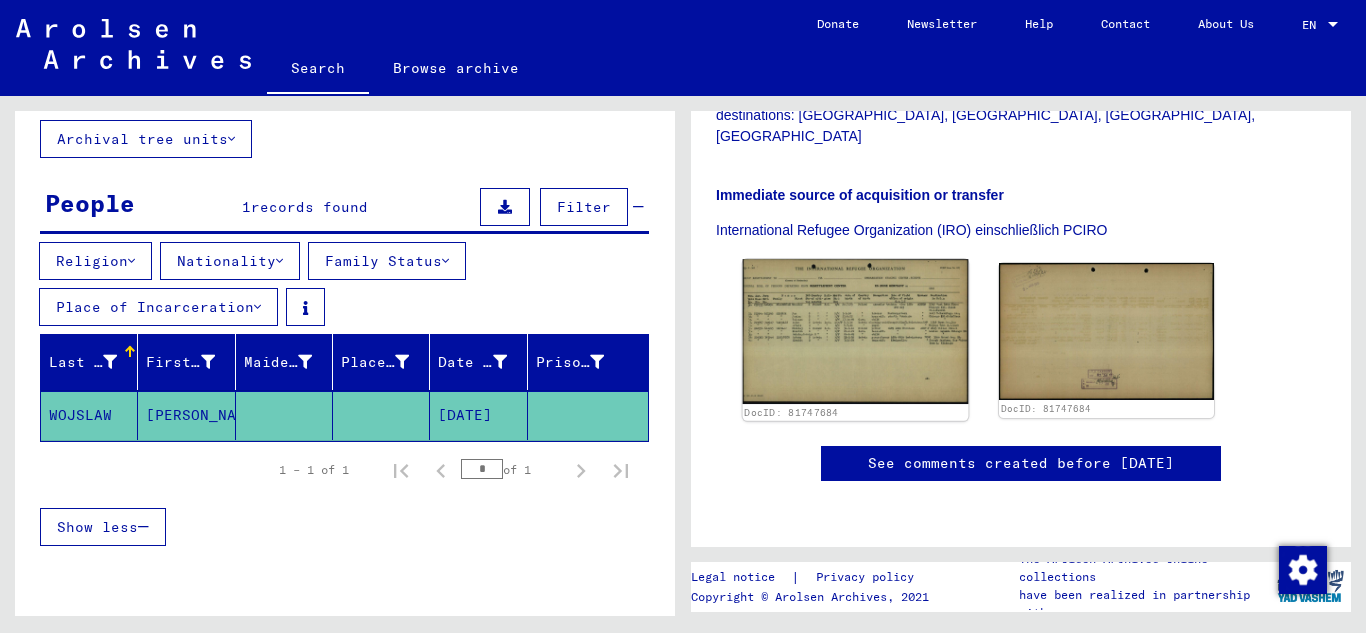click 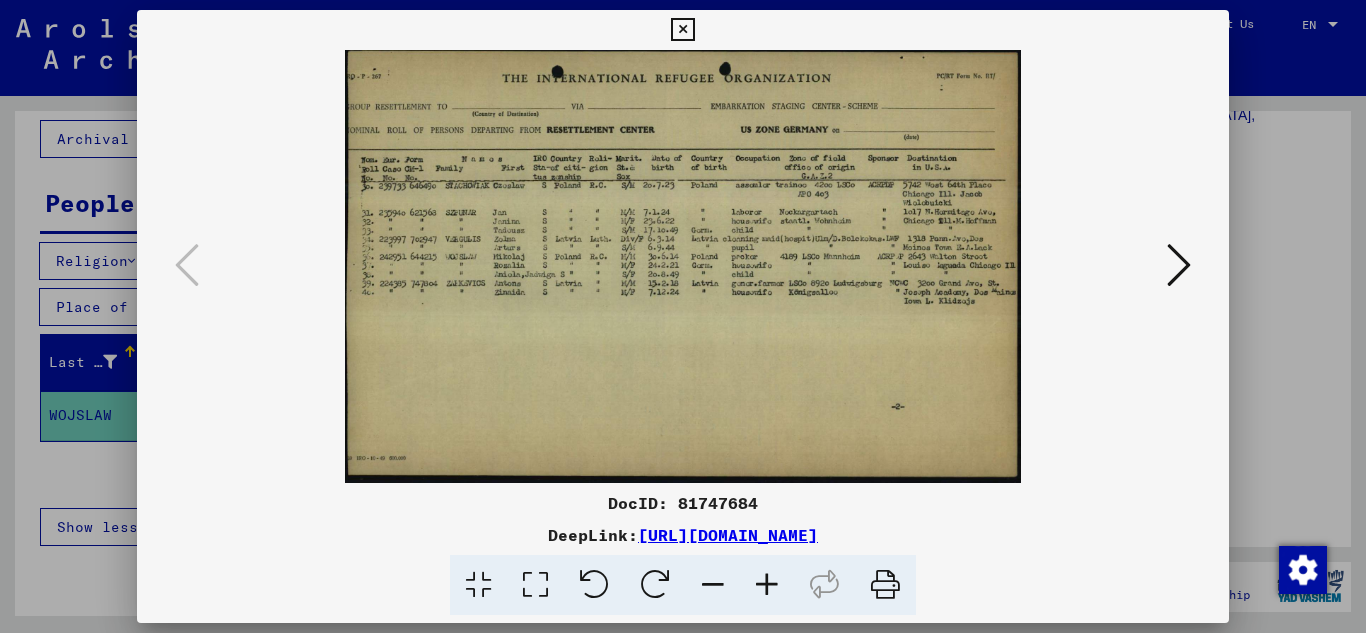 click at bounding box center [682, 30] 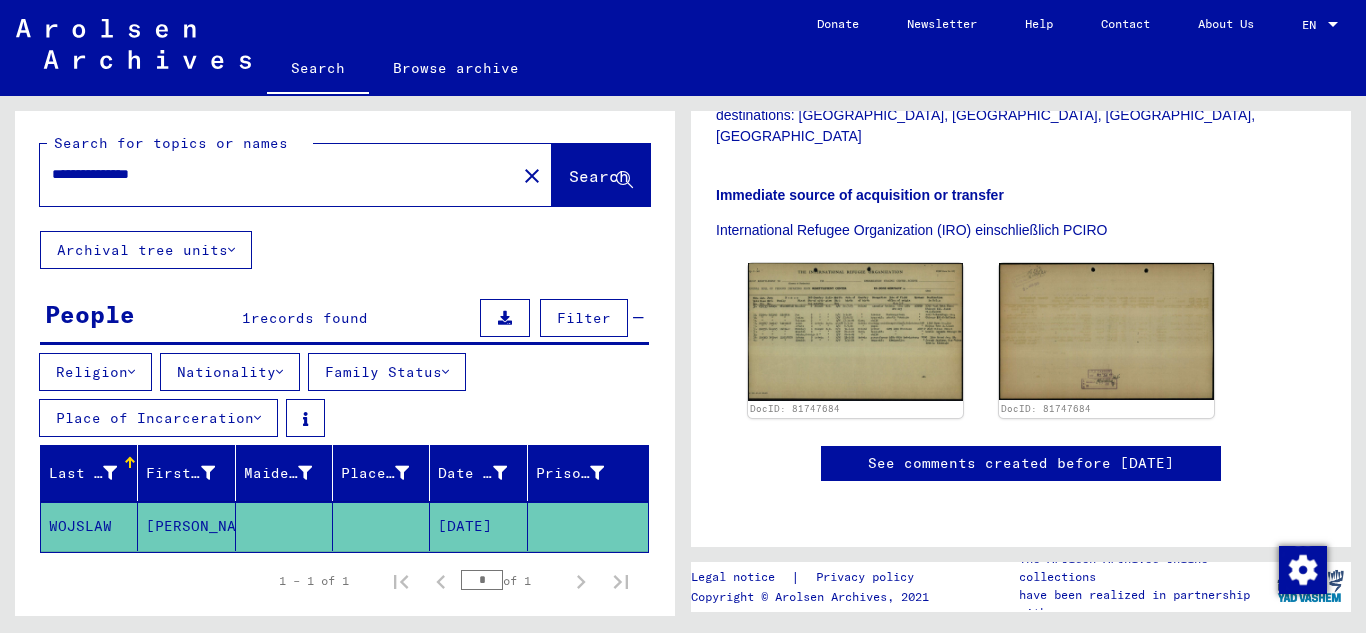 scroll, scrollTop: 0, scrollLeft: 0, axis: both 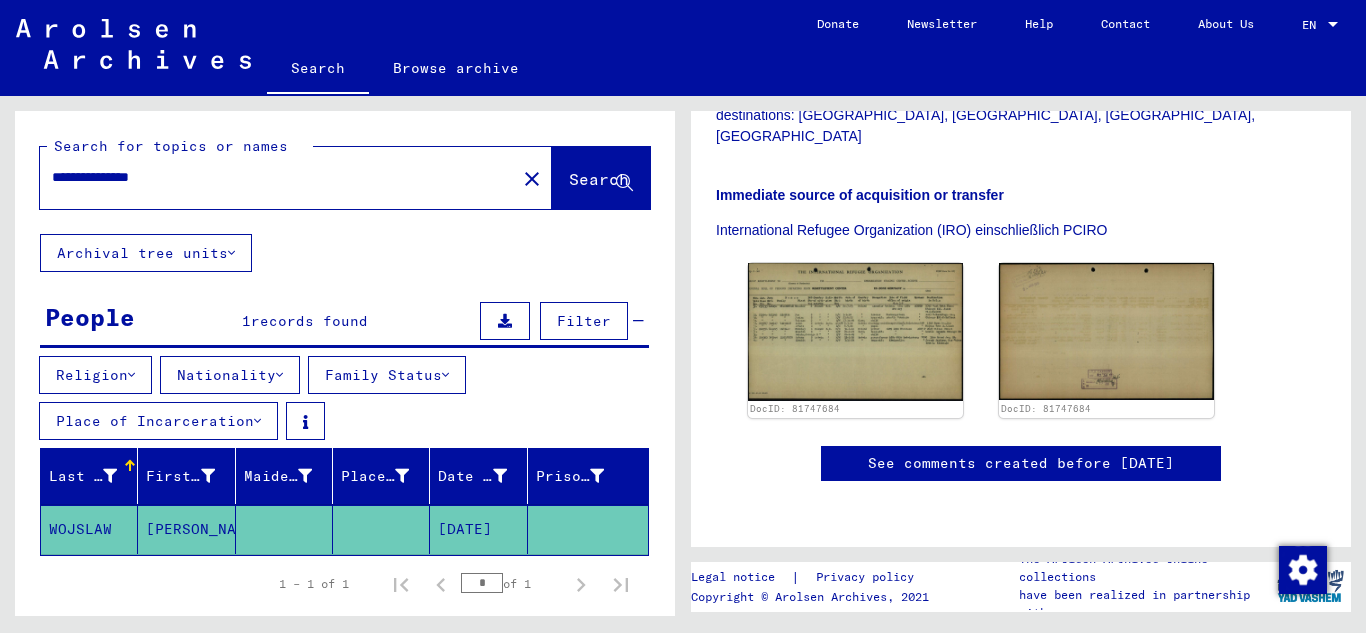 click on "**********" at bounding box center (278, 177) 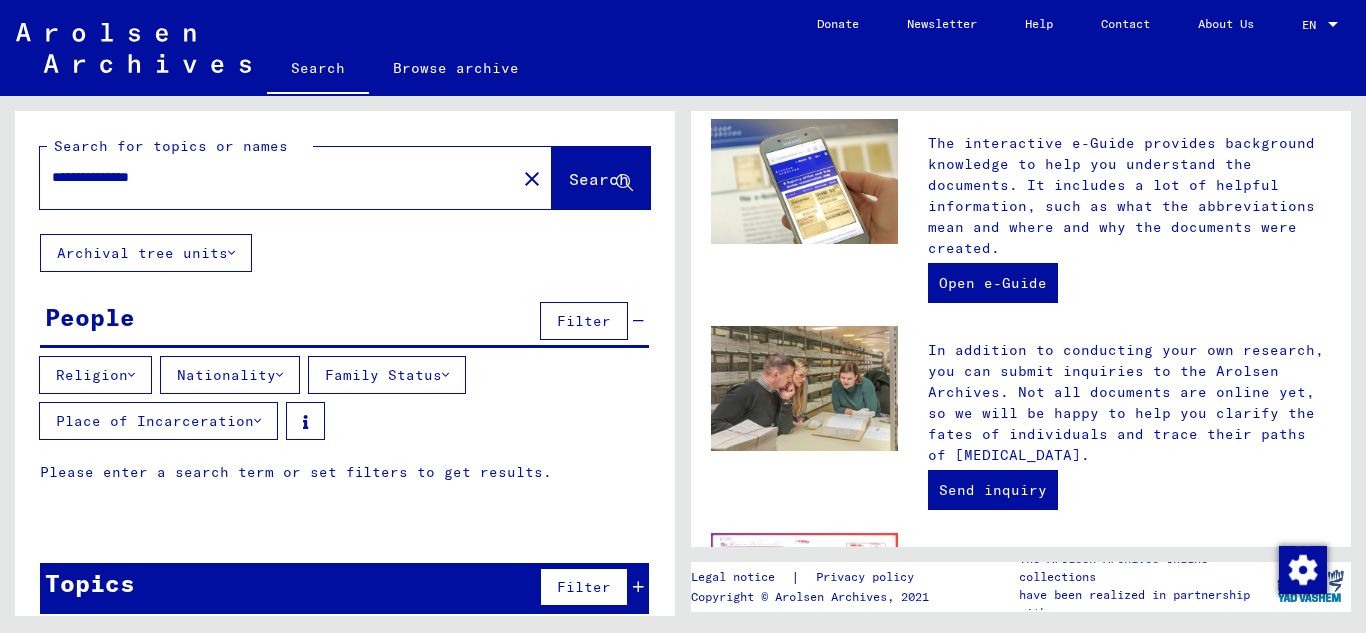 scroll, scrollTop: 0, scrollLeft: 0, axis: both 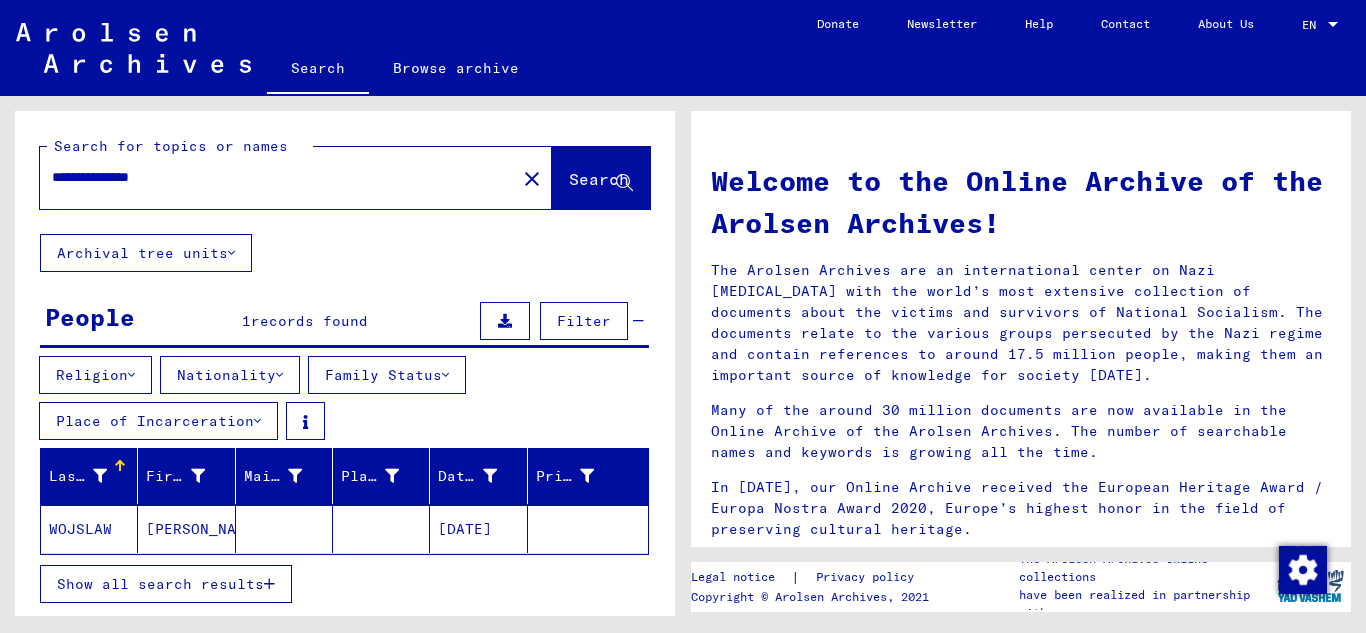 click on "**********" at bounding box center [272, 177] 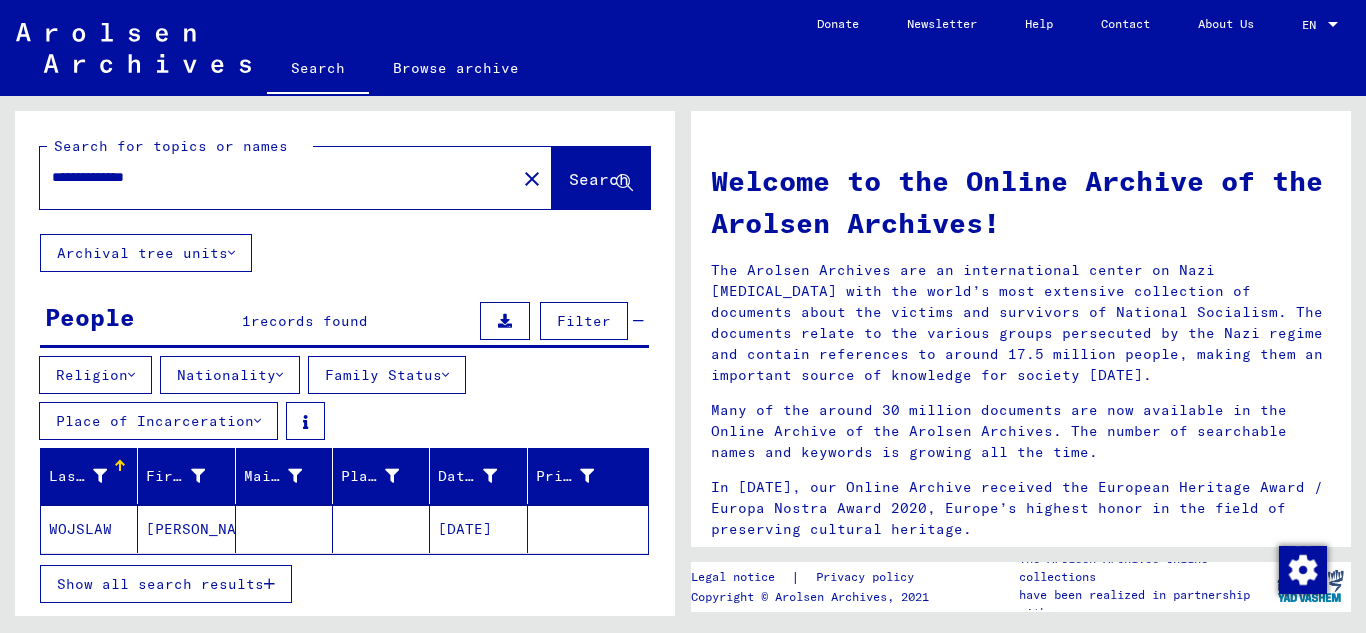 type on "**********" 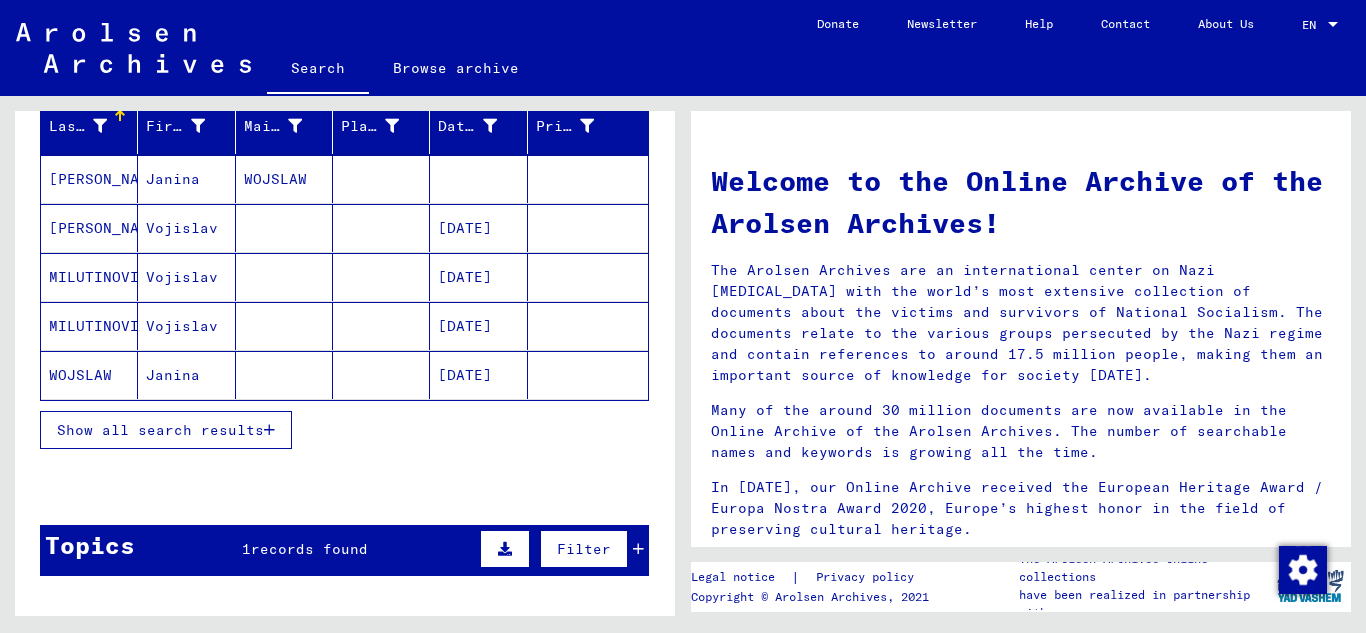 scroll, scrollTop: 400, scrollLeft: 0, axis: vertical 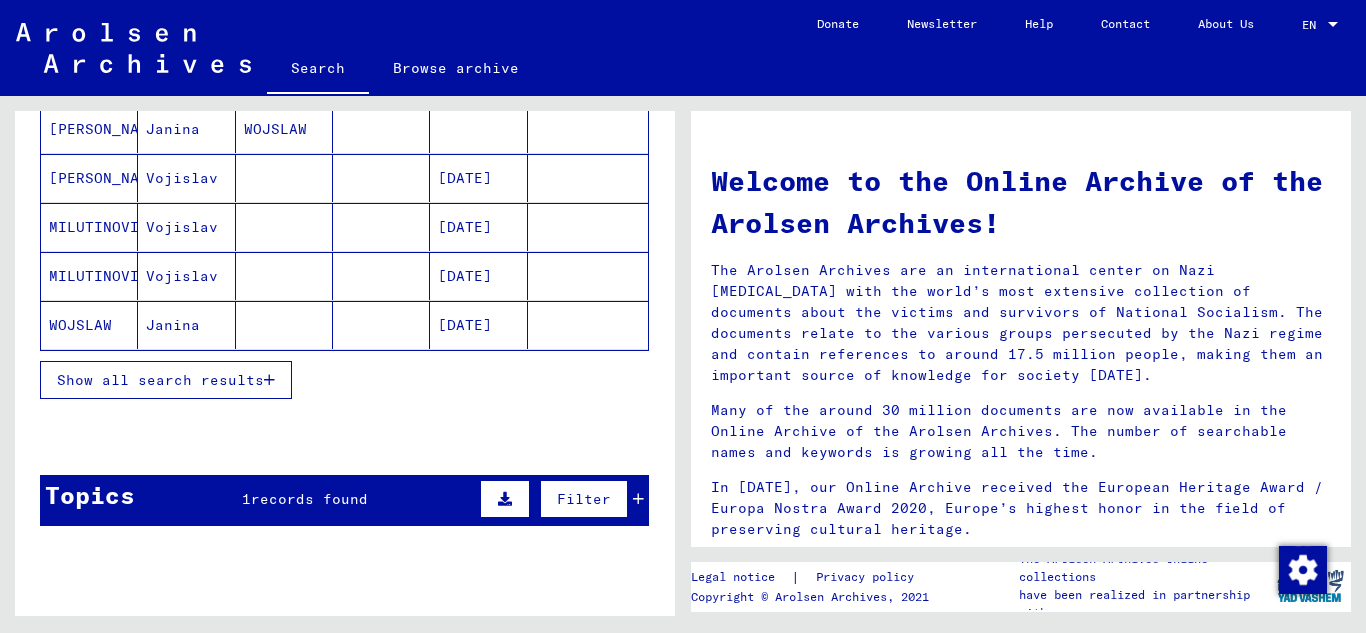 click on "Janina" 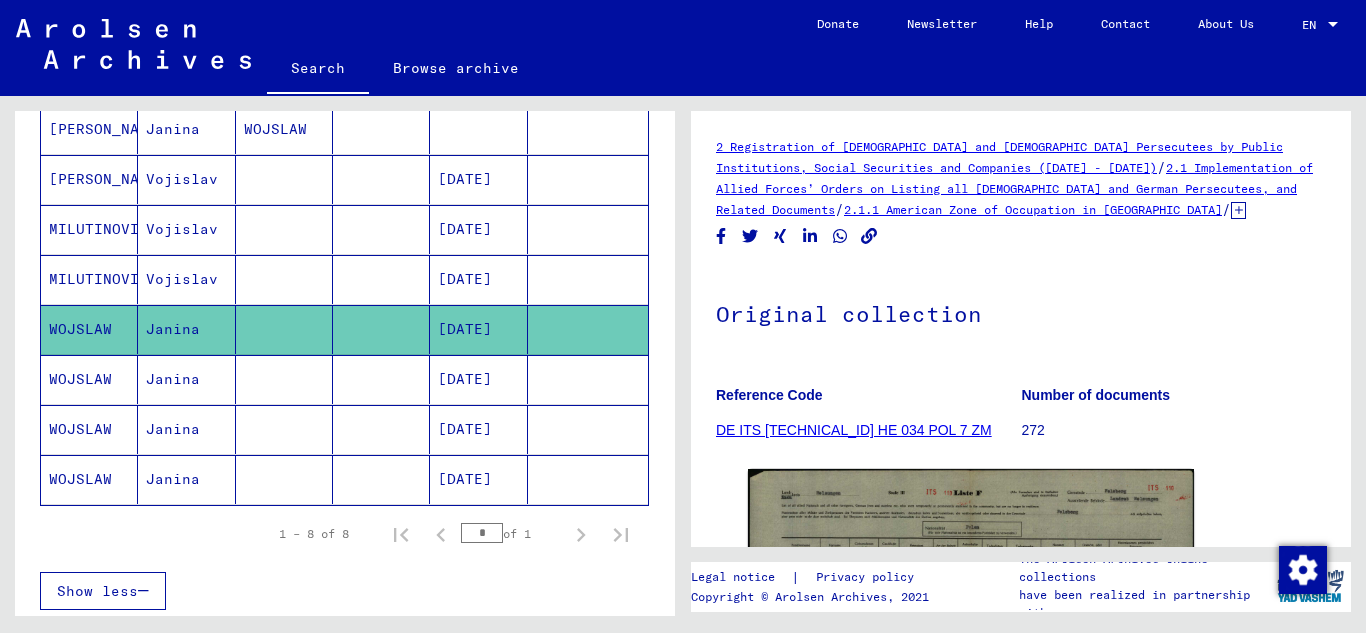 scroll, scrollTop: 0, scrollLeft: 0, axis: both 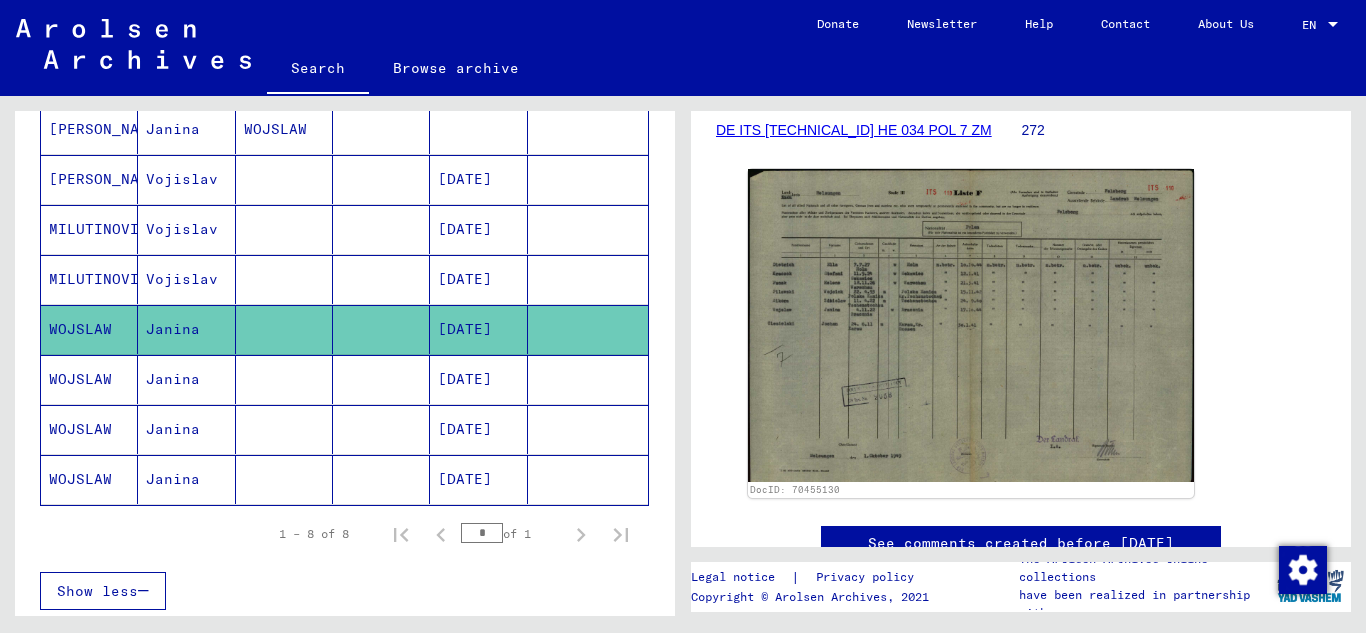 click on "Janina" at bounding box center [186, 429] 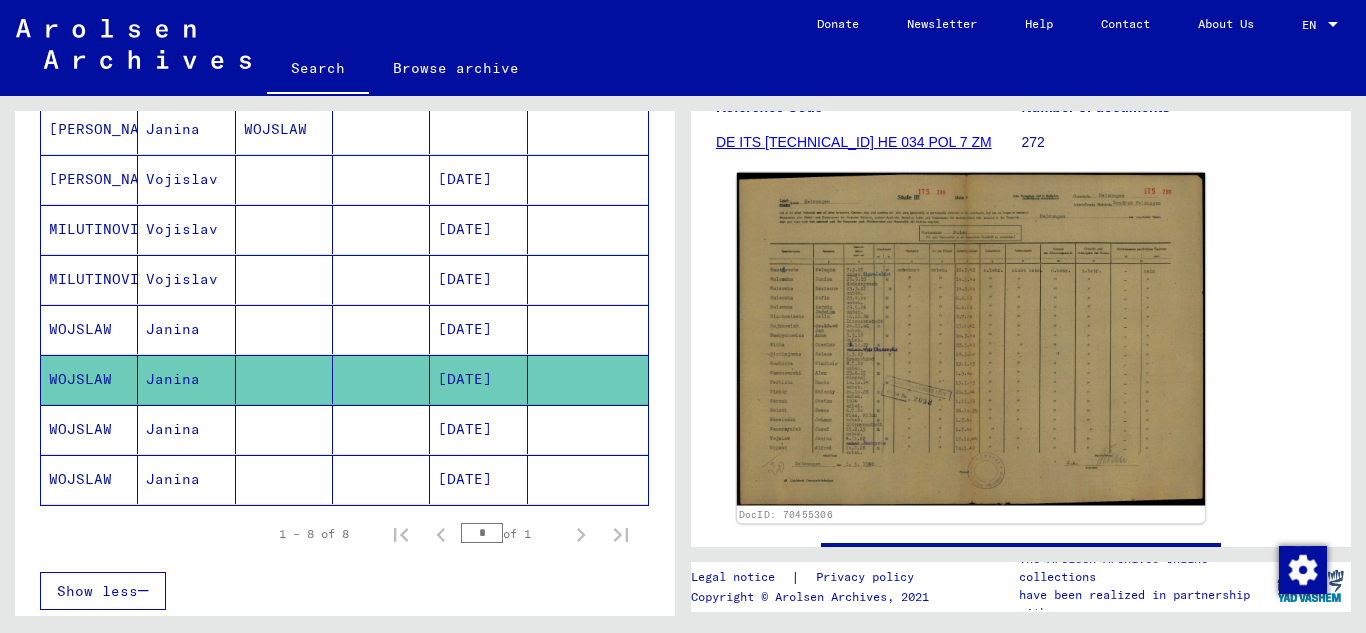 scroll, scrollTop: 300, scrollLeft: 0, axis: vertical 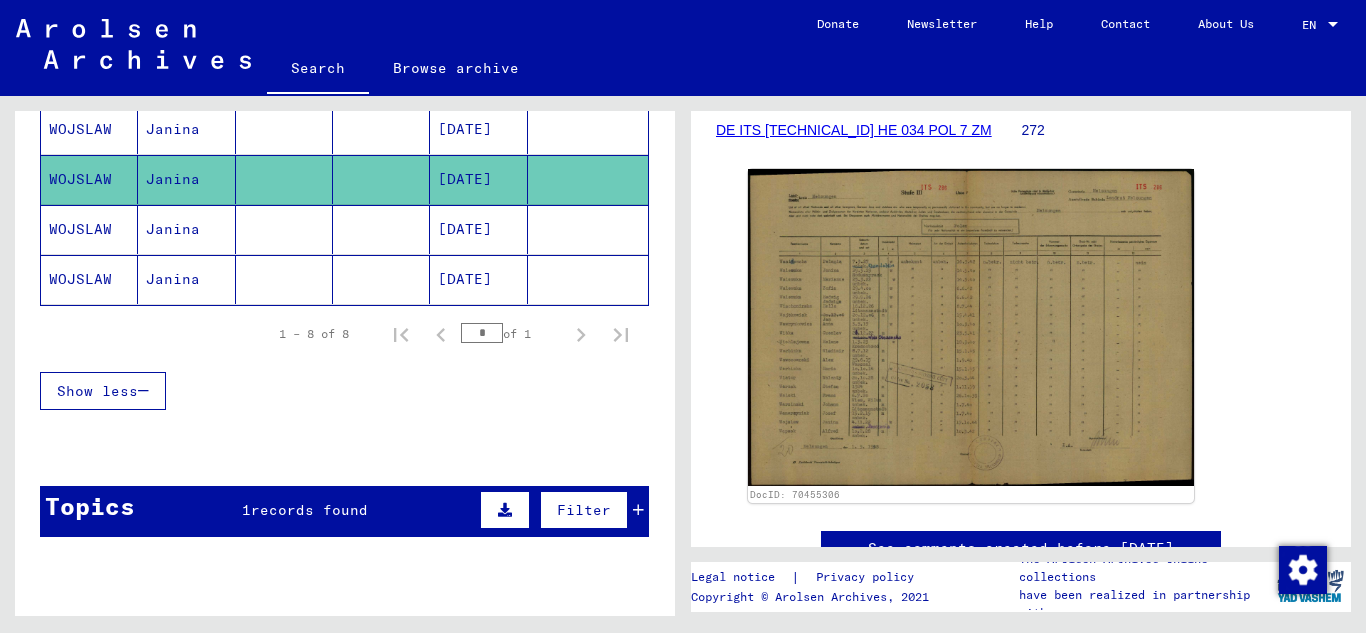 click on "Janina" at bounding box center [186, 279] 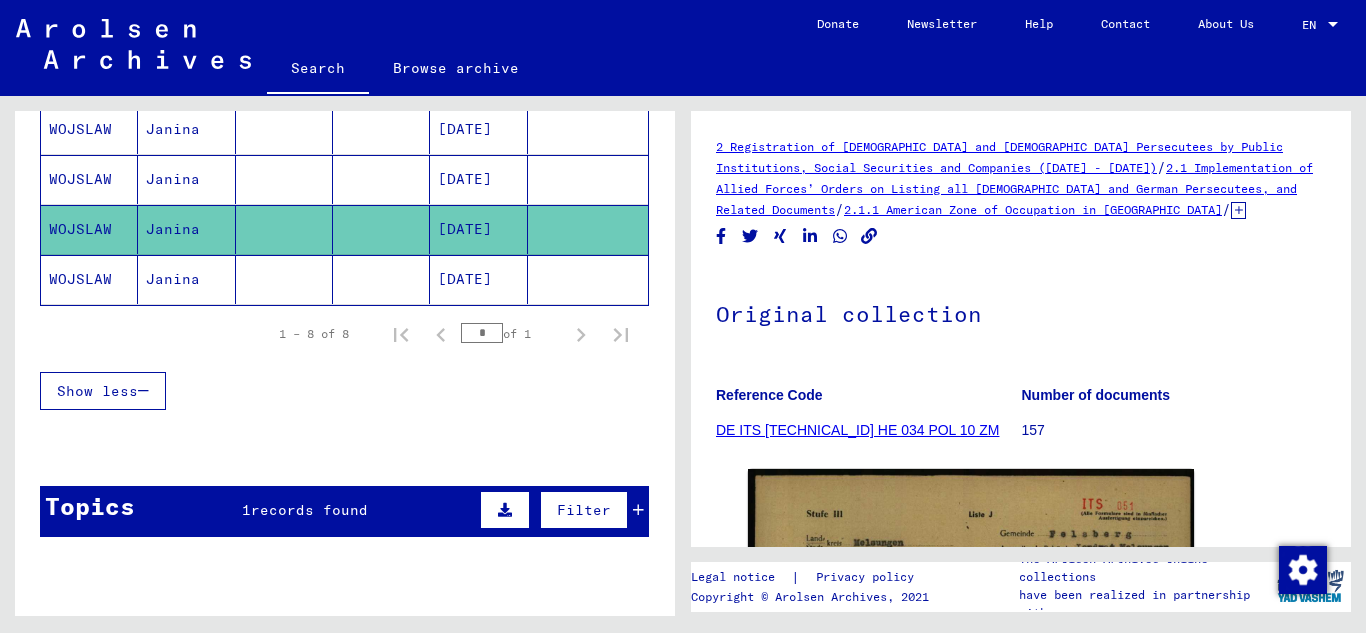 scroll, scrollTop: 300, scrollLeft: 0, axis: vertical 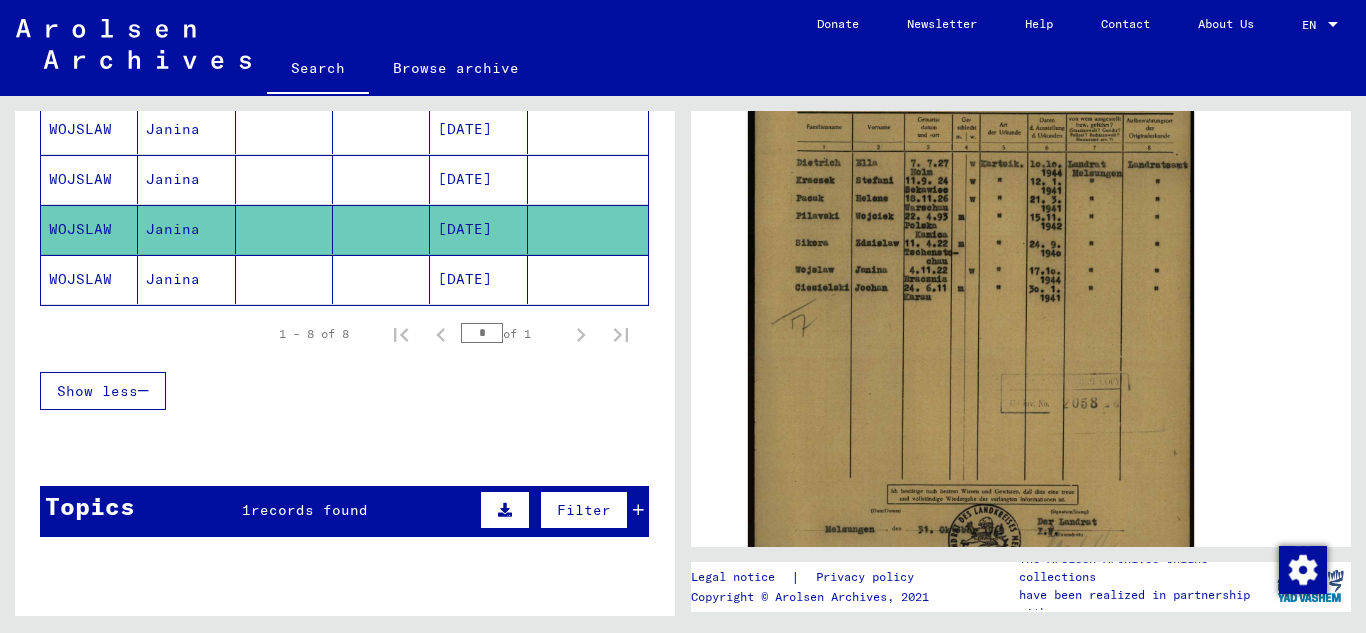 click on "Janina" 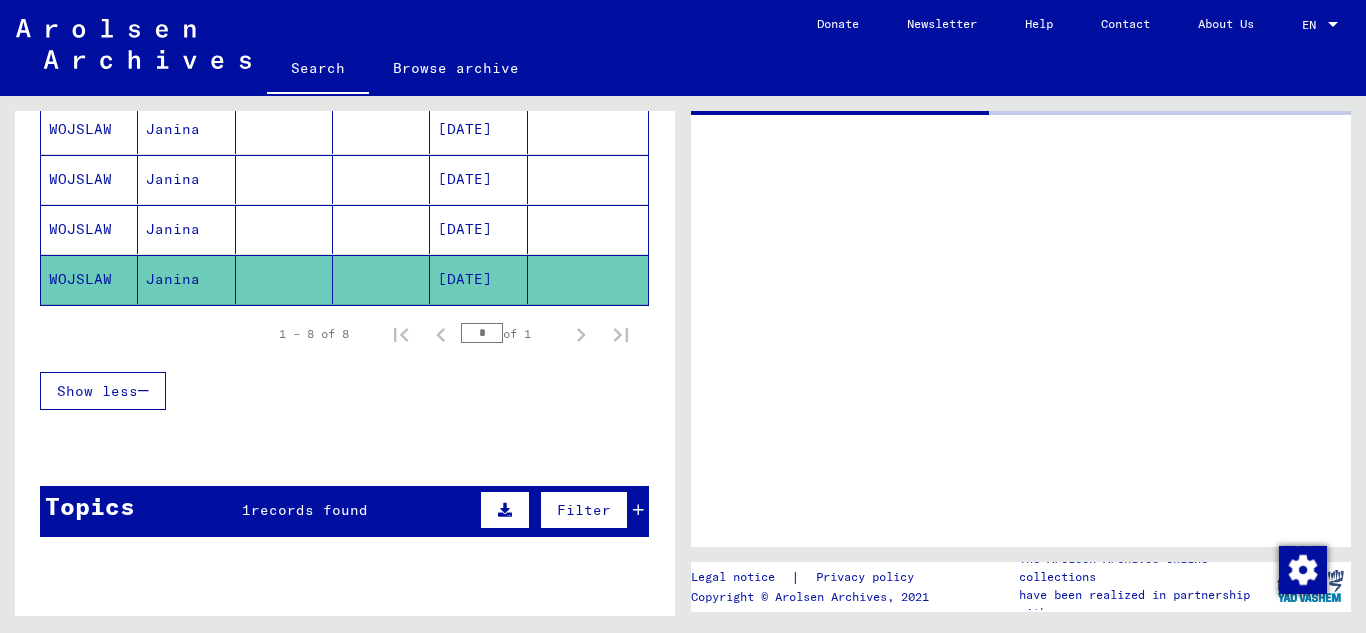 scroll, scrollTop: 0, scrollLeft: 0, axis: both 